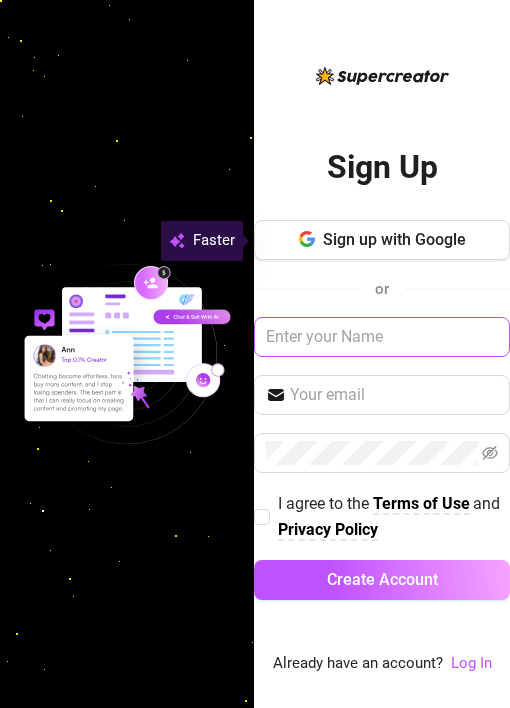 scroll, scrollTop: 0, scrollLeft: 0, axis: both 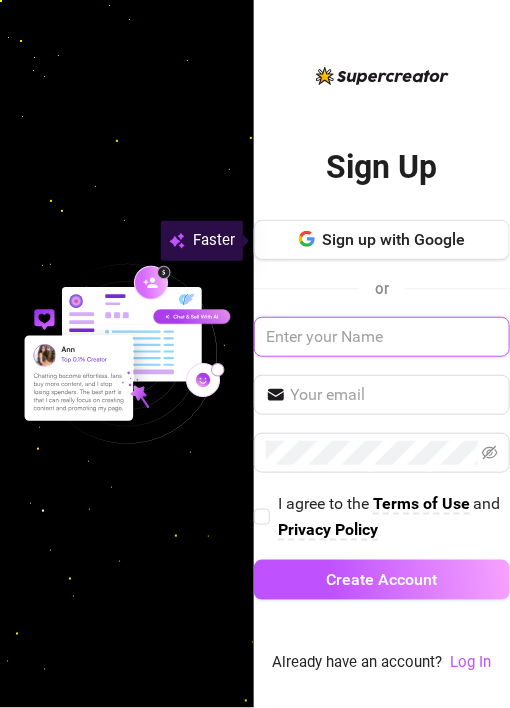 click at bounding box center [382, 337] 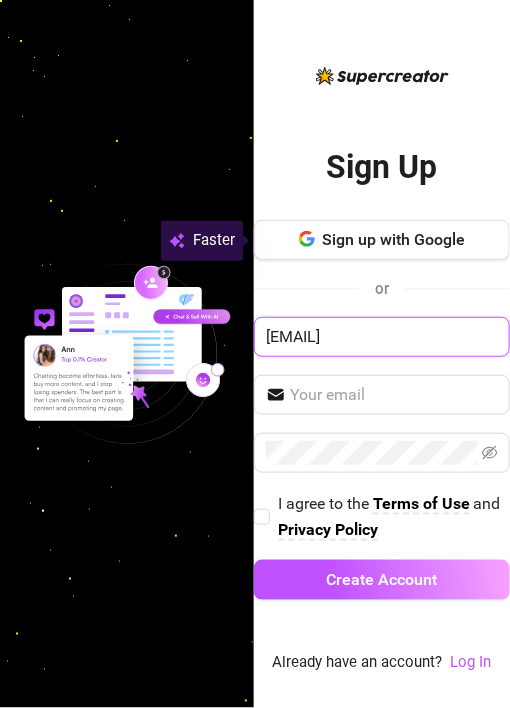 type on "oliverkinta@gmail" 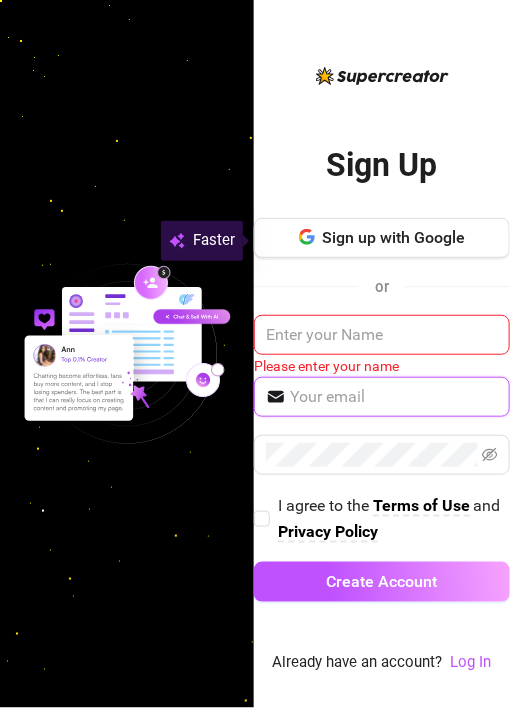 click at bounding box center (394, 397) 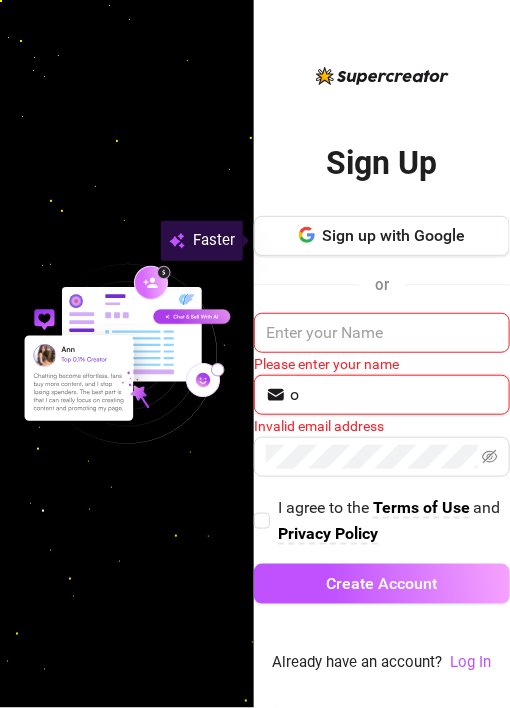 type on "[USERNAME]@[DOMAIN]" 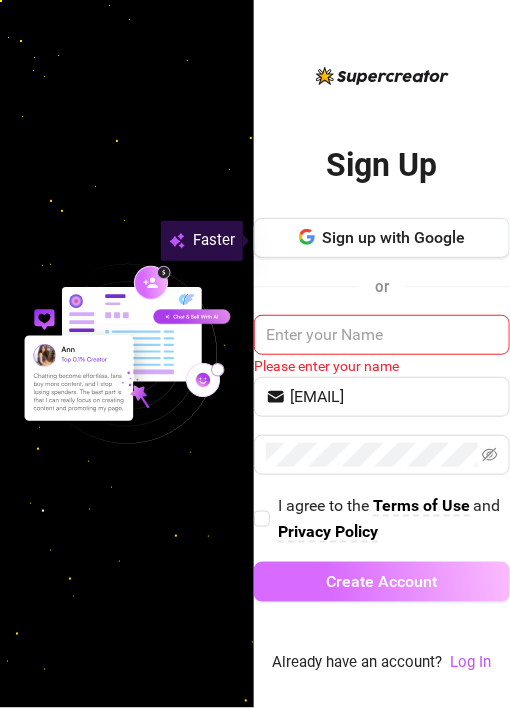 click on "Create Account" at bounding box center [382, 581] 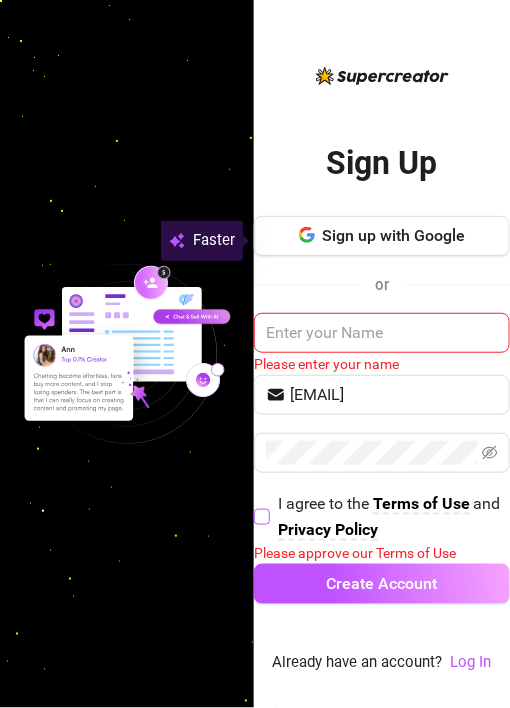 click on "I agree to the   Terms of Use   and   Privacy Policy" at bounding box center (261, 516) 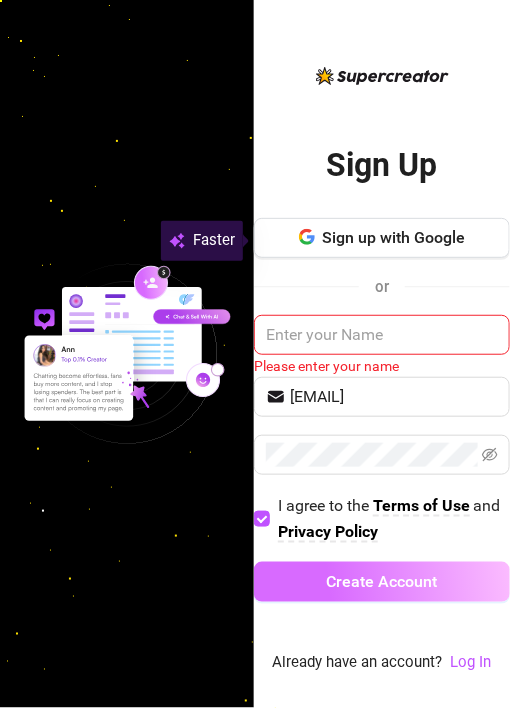 click on "Create Account" at bounding box center (382, 582) 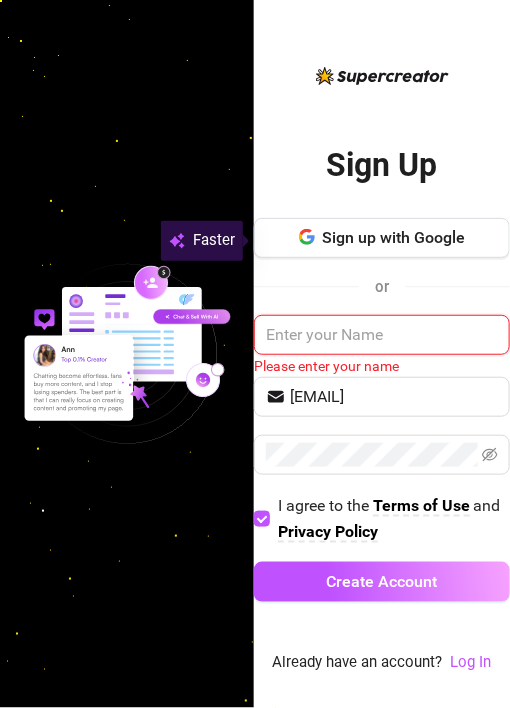 click at bounding box center [382, 335] 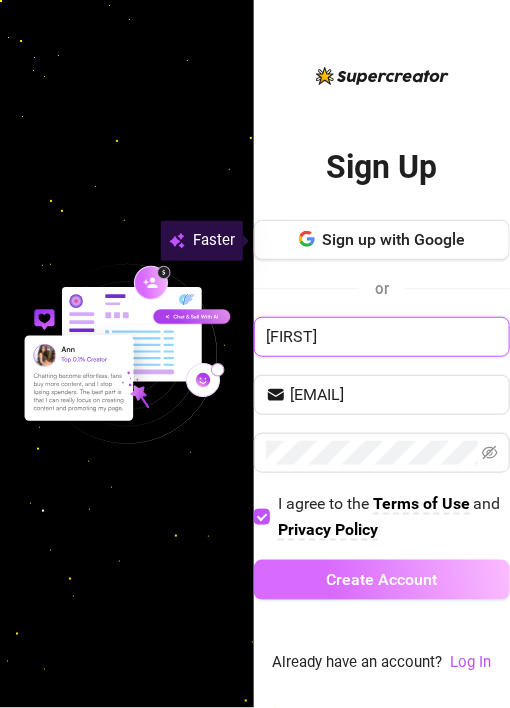 type on "[FIRST]" 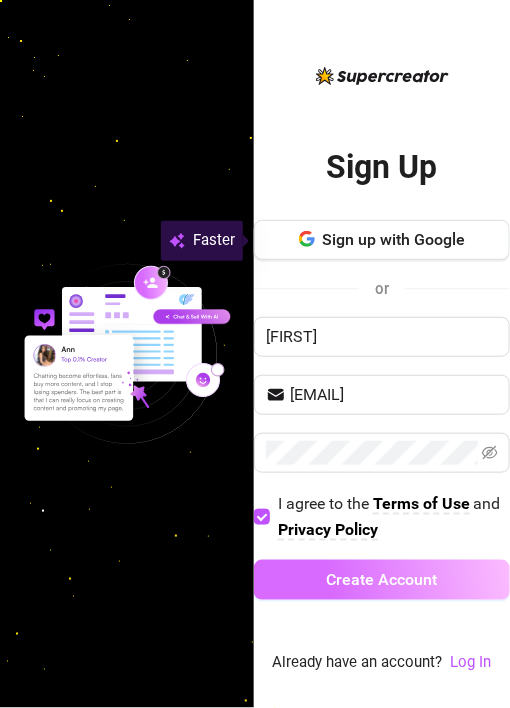 click on "Create Account" at bounding box center [382, 579] 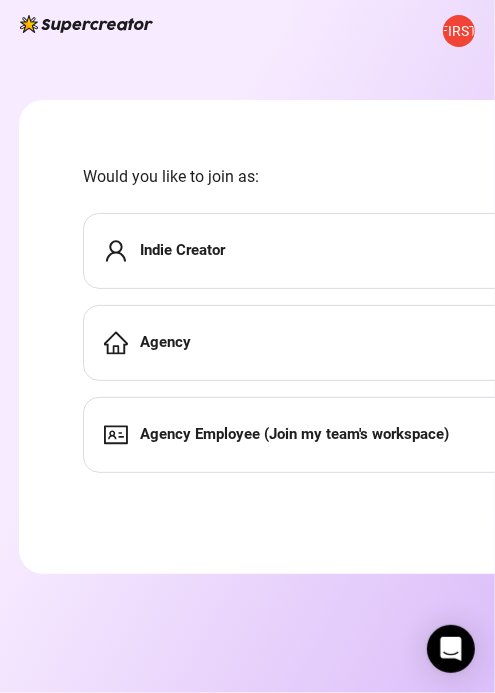 click on "Agency" at bounding box center (400, 343) 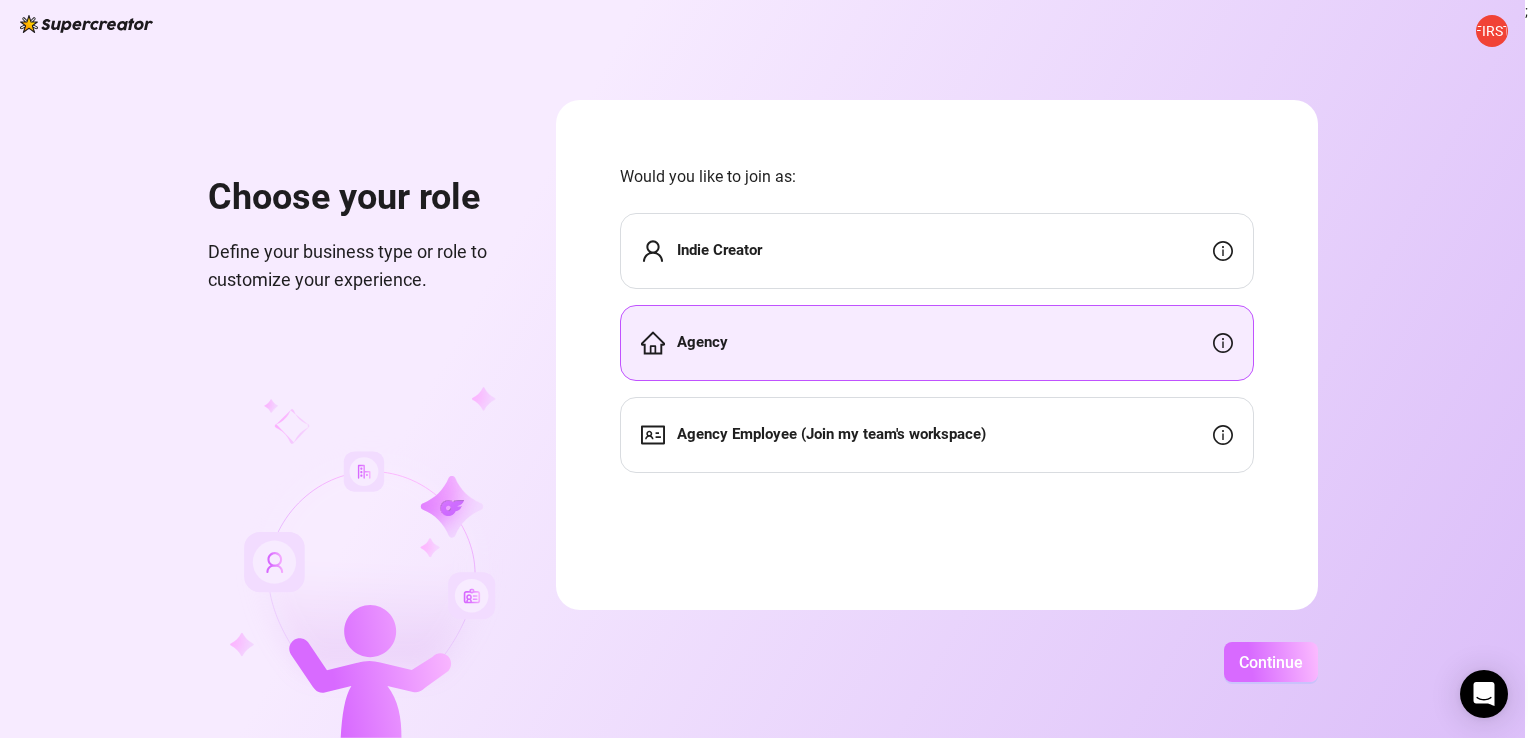 click on "Continue" at bounding box center [1271, 662] 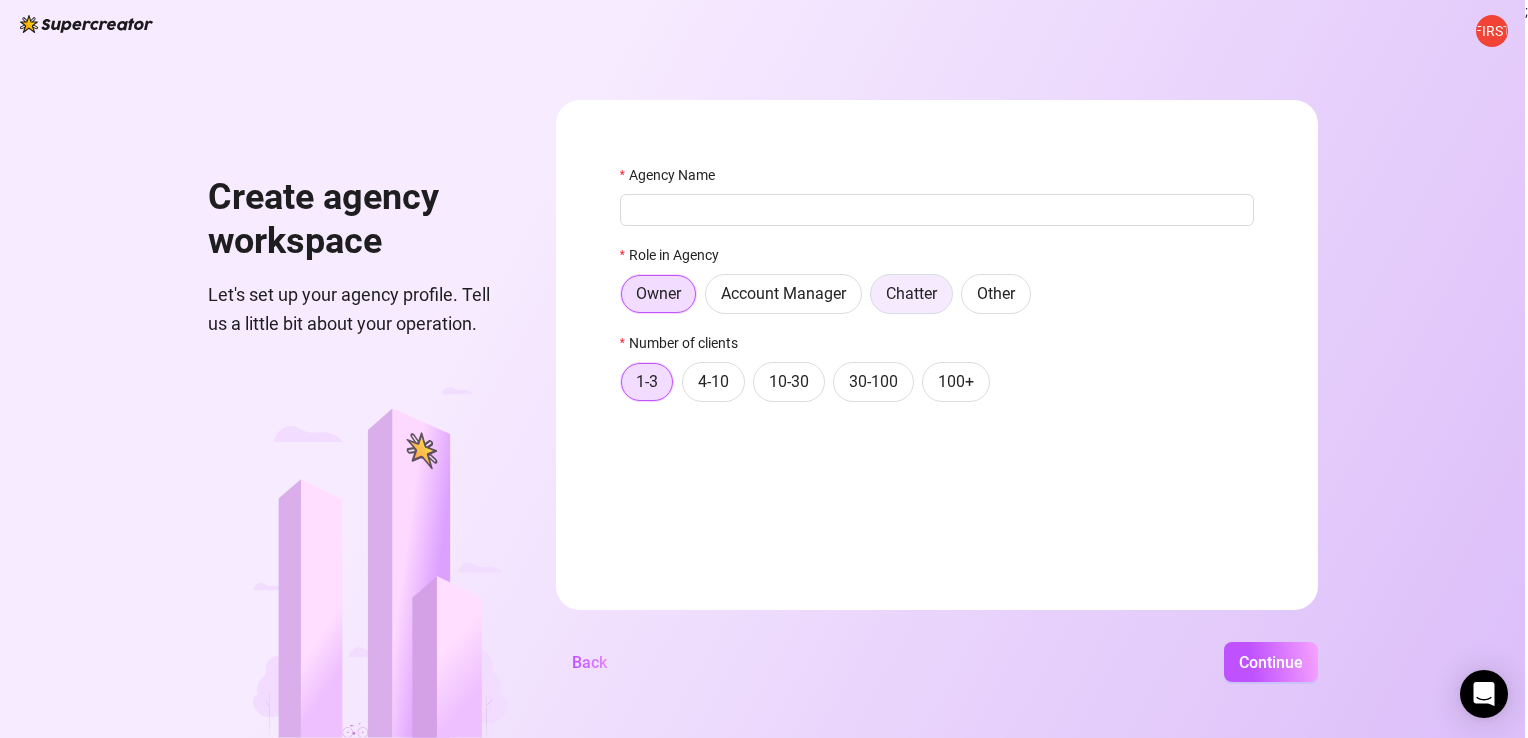 click on "Chatter" at bounding box center (911, 293) 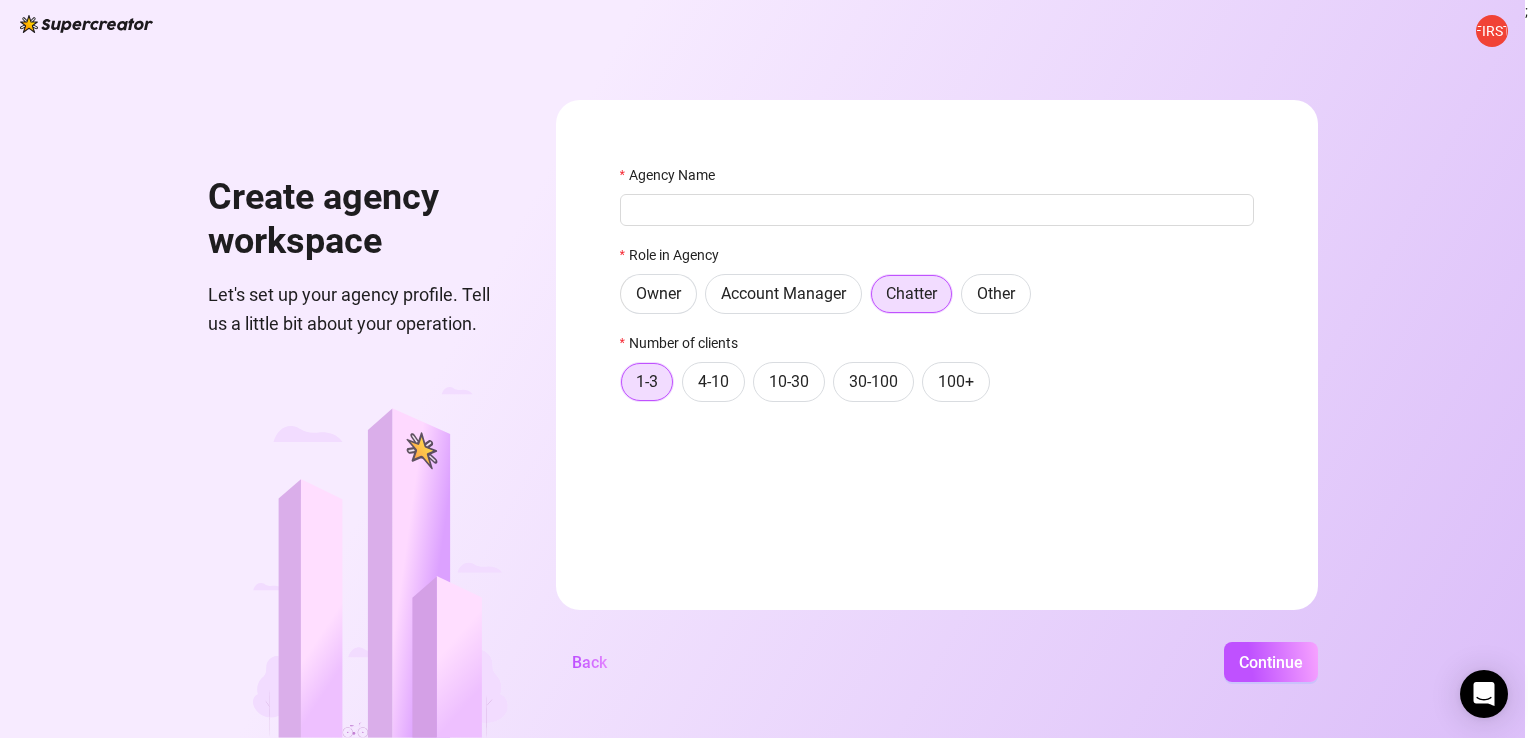 click on "Agency Name Role in Agency Owner Account Manager Chatter Other Number of clients 1-3 4-10 10-30 30-100 100+ Back Continue" at bounding box center (937, 292) 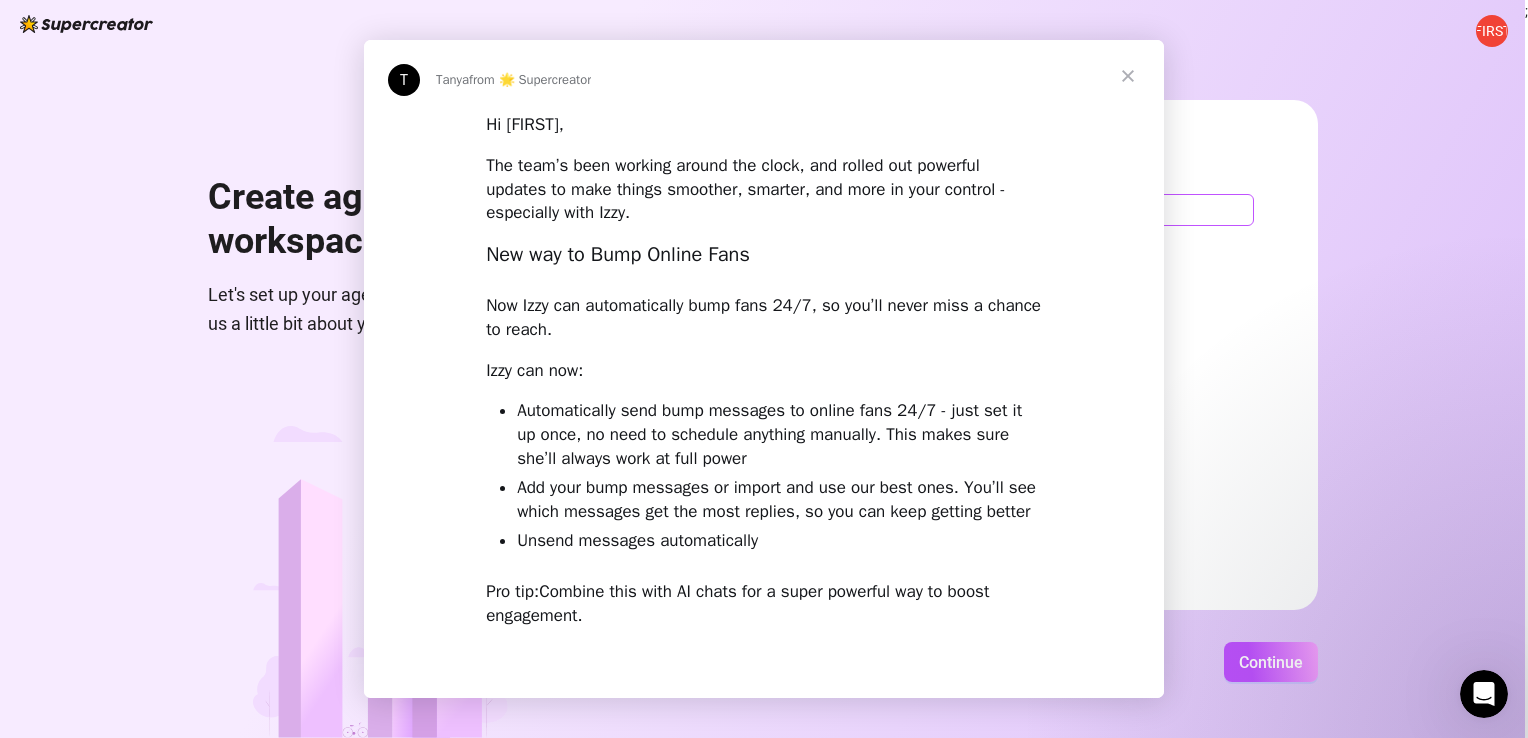 scroll, scrollTop: 0, scrollLeft: 0, axis: both 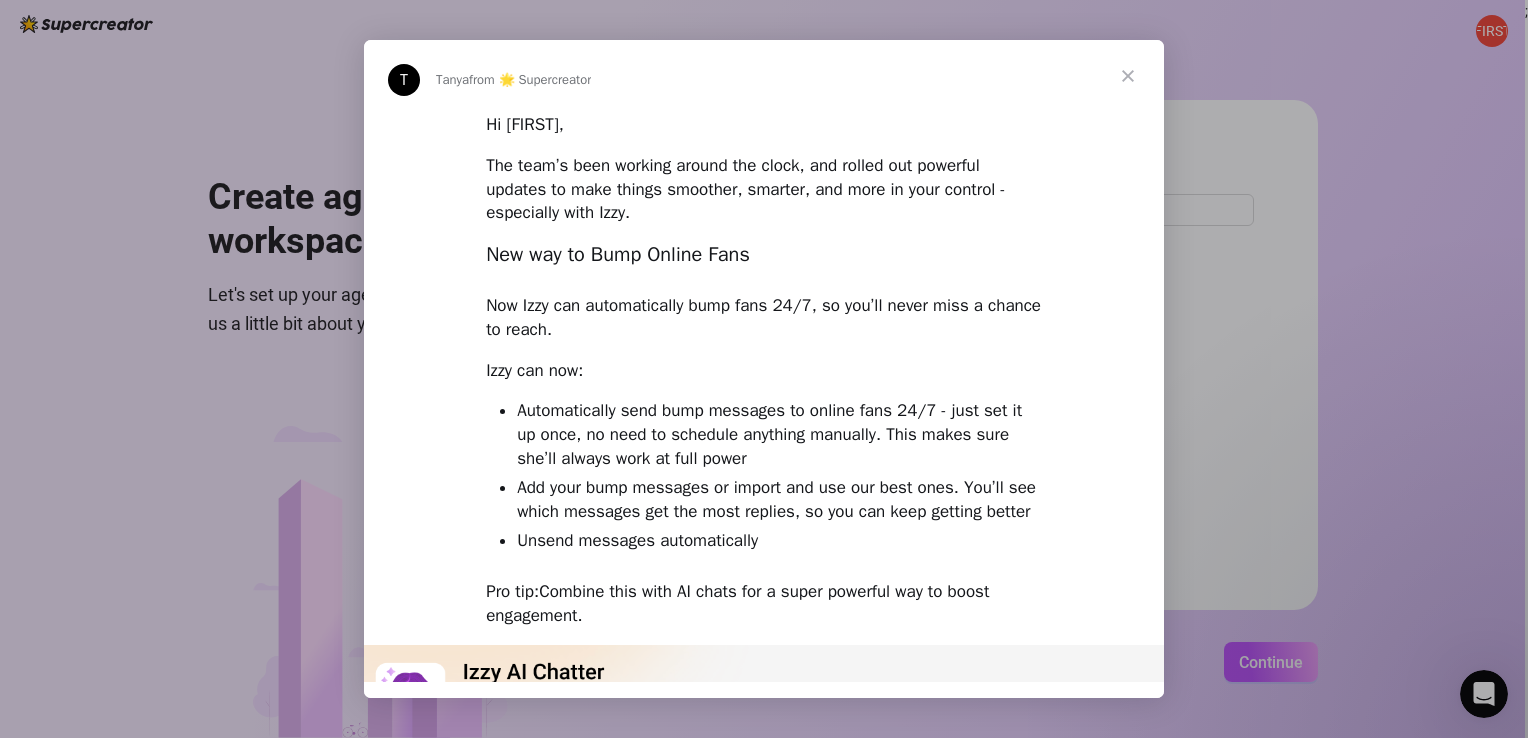 click at bounding box center (1128, 76) 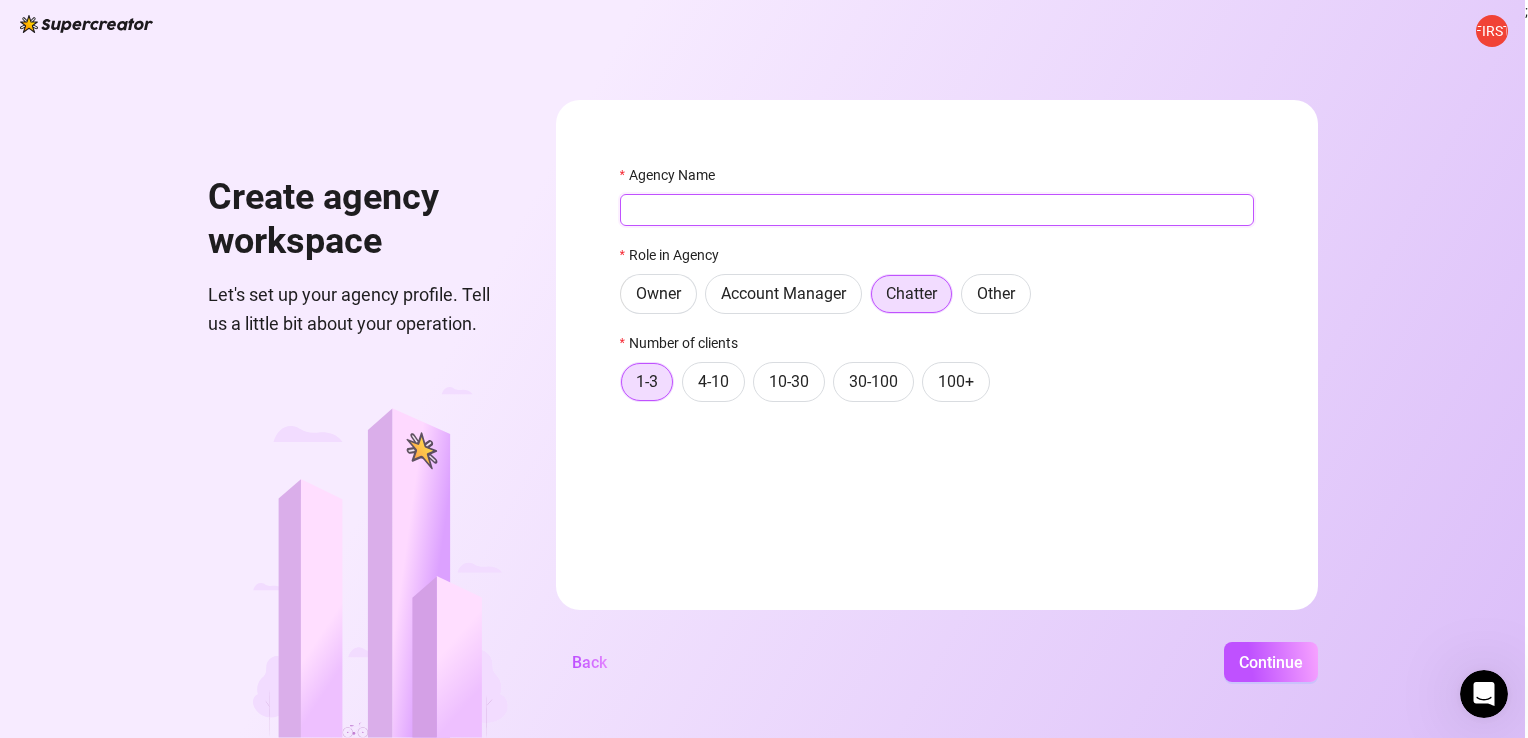 click on "Agency Name" at bounding box center [937, 210] 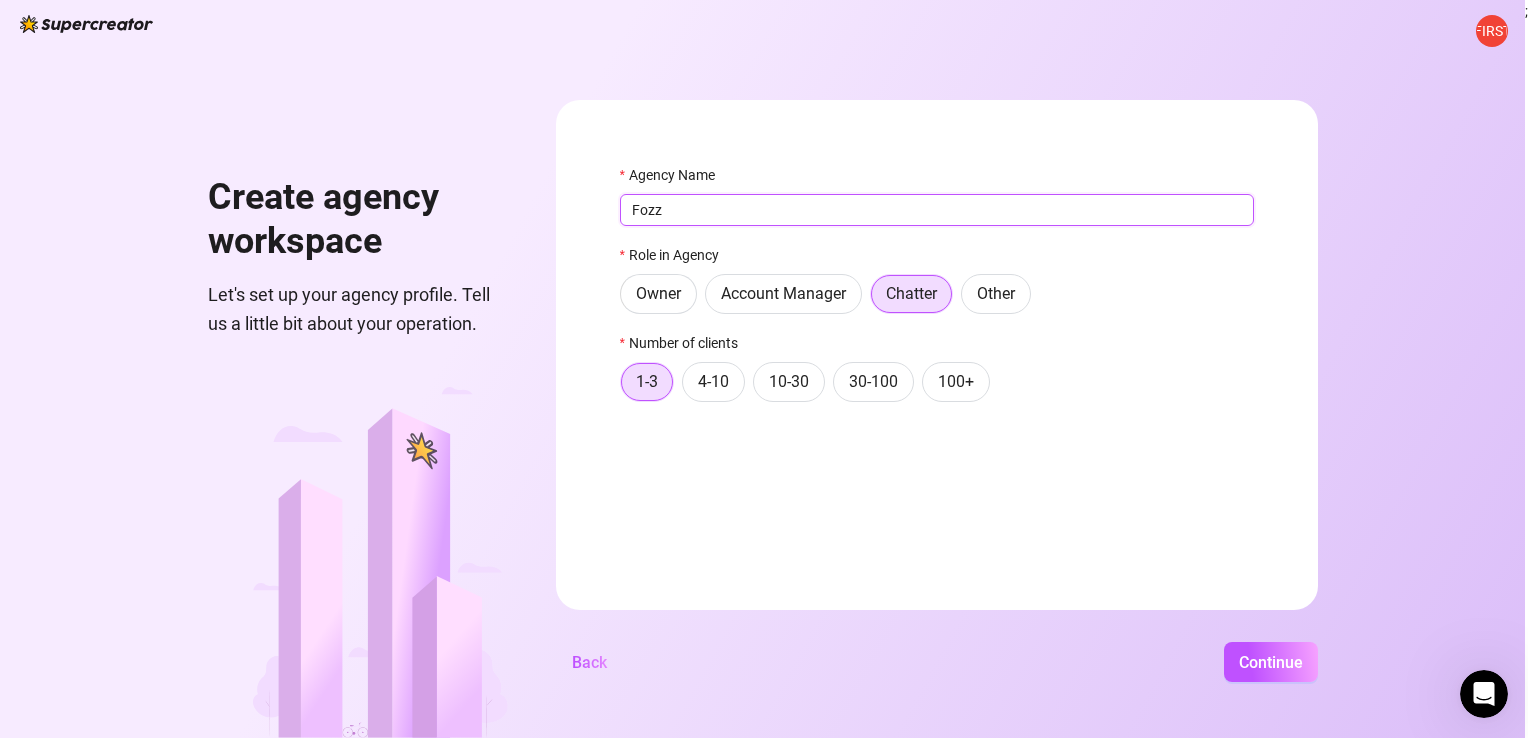 type on "Fozzy" 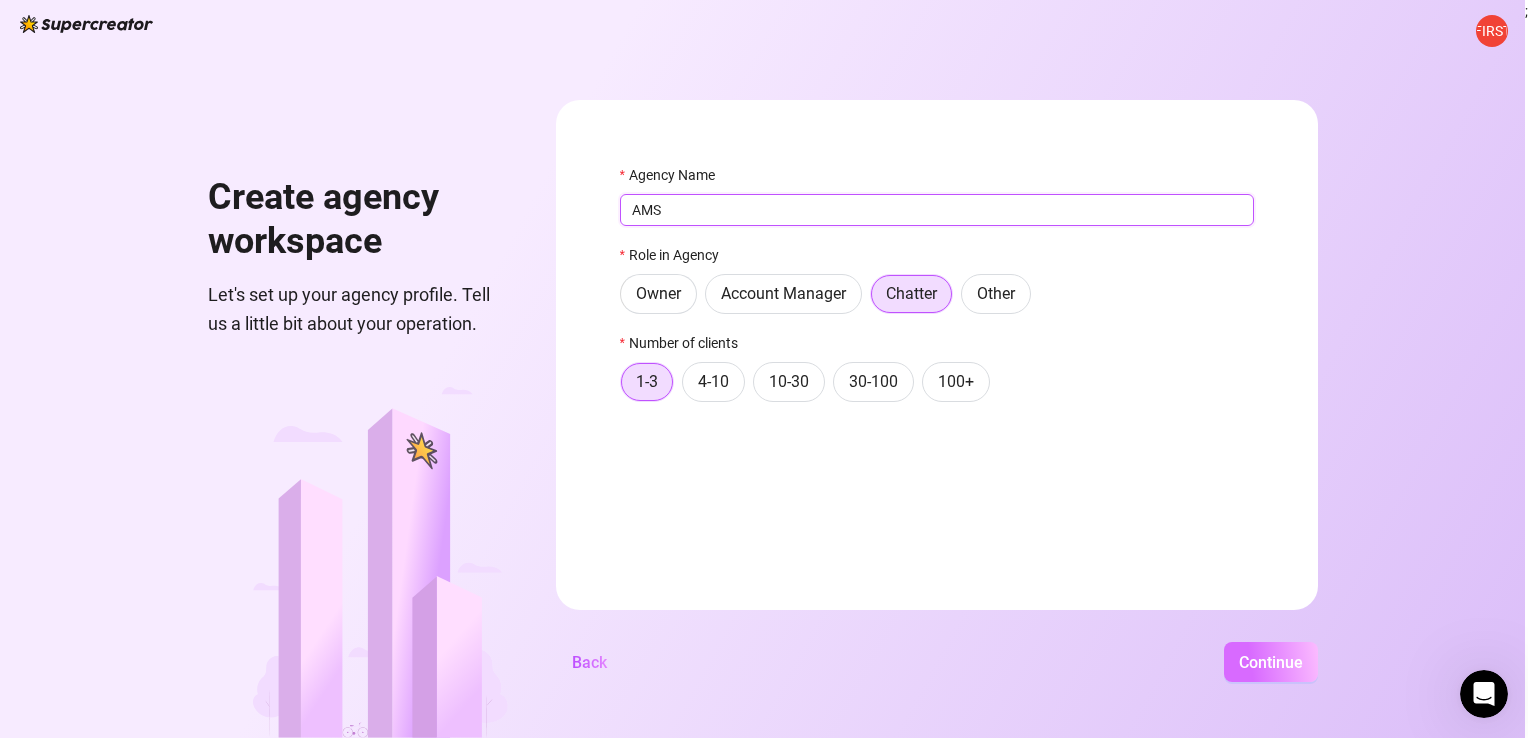 type on "AMS" 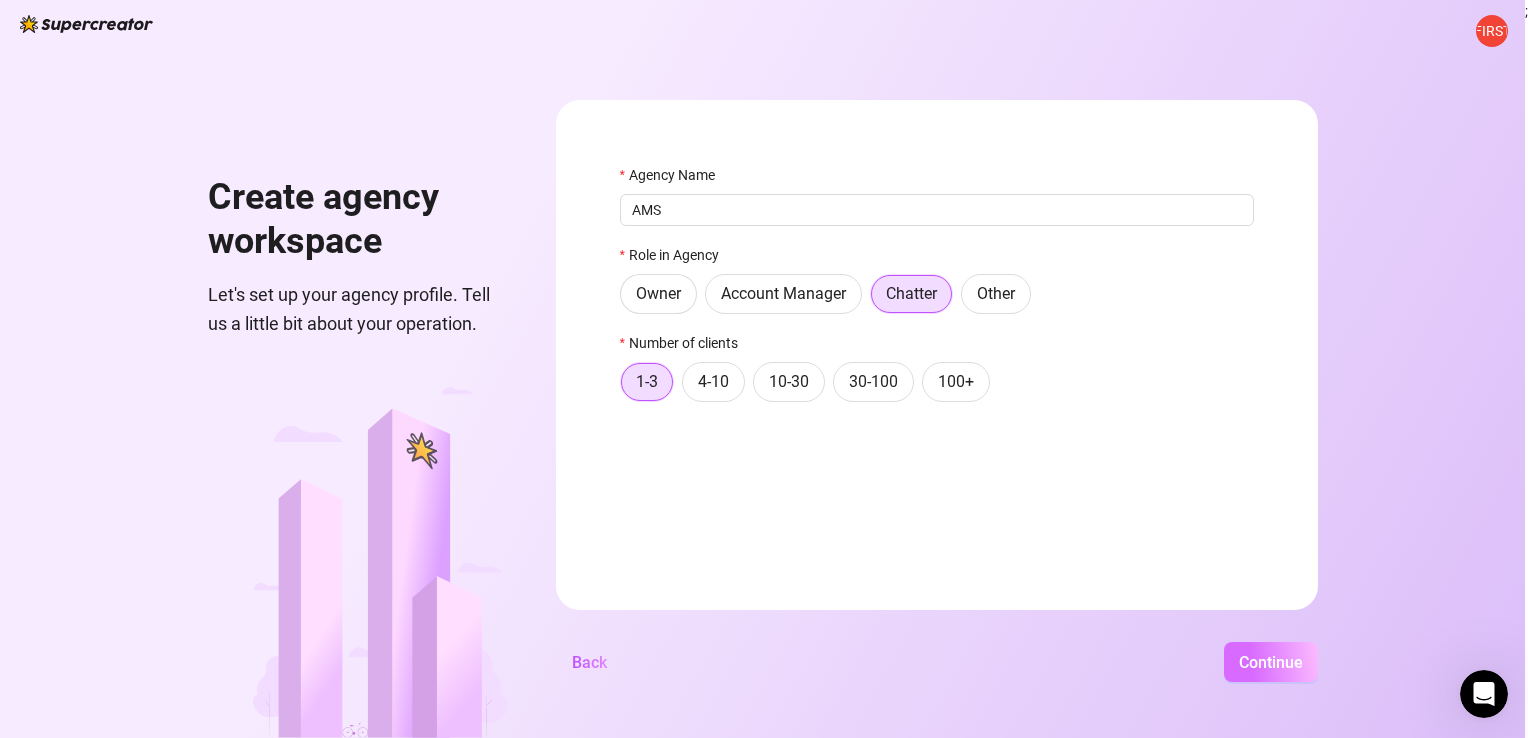 click on "Continue" at bounding box center [1271, 662] 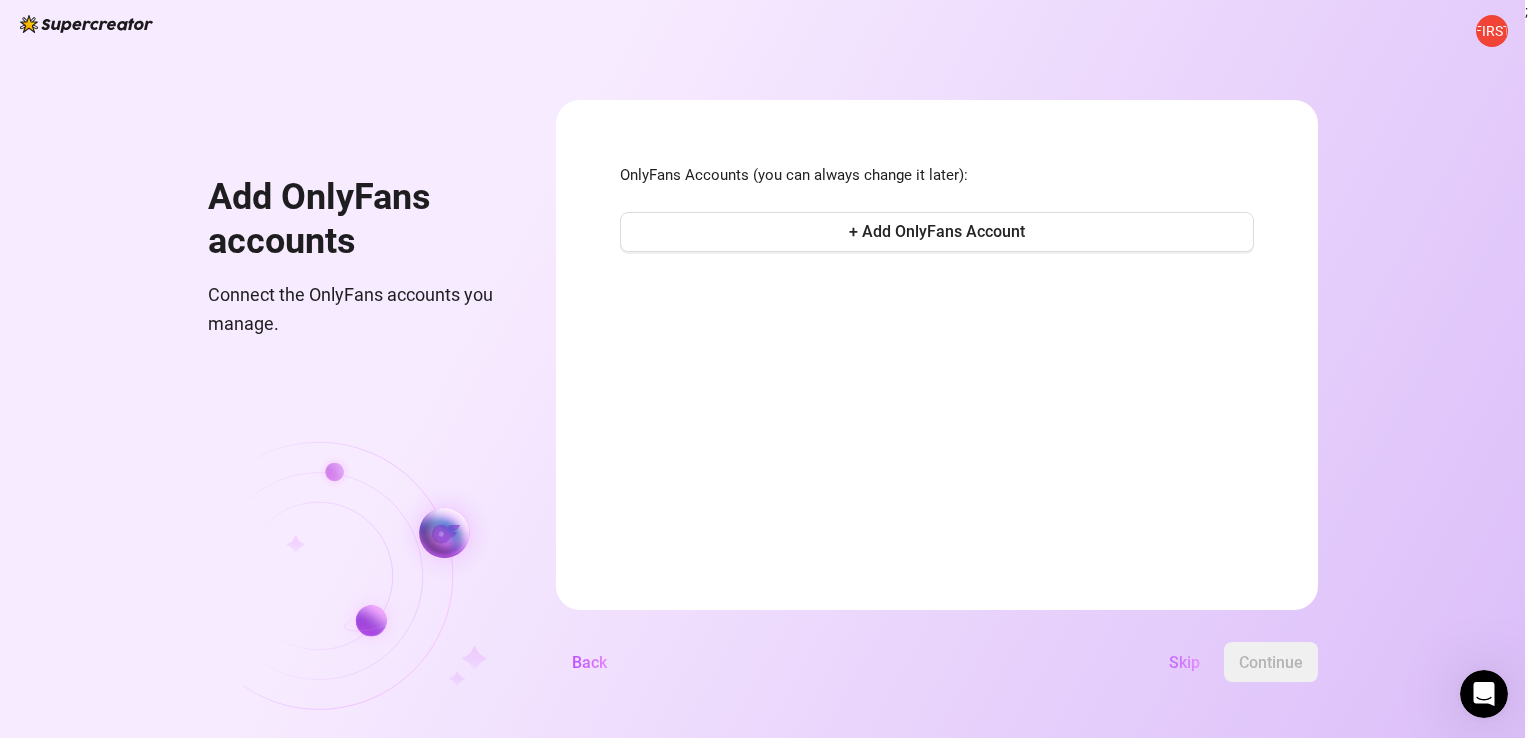 click on "Skip" at bounding box center (1184, 662) 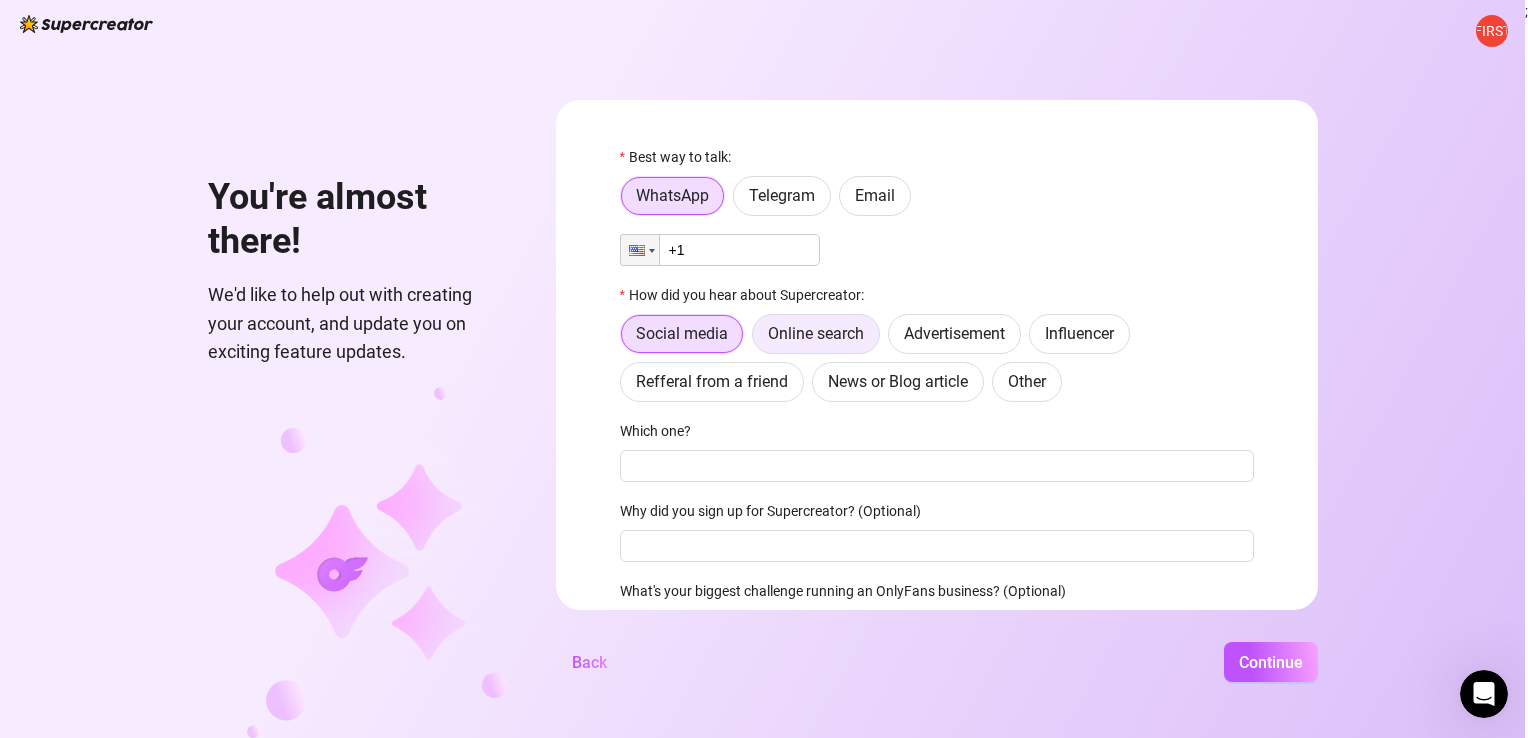 scroll, scrollTop: 10, scrollLeft: 0, axis: vertical 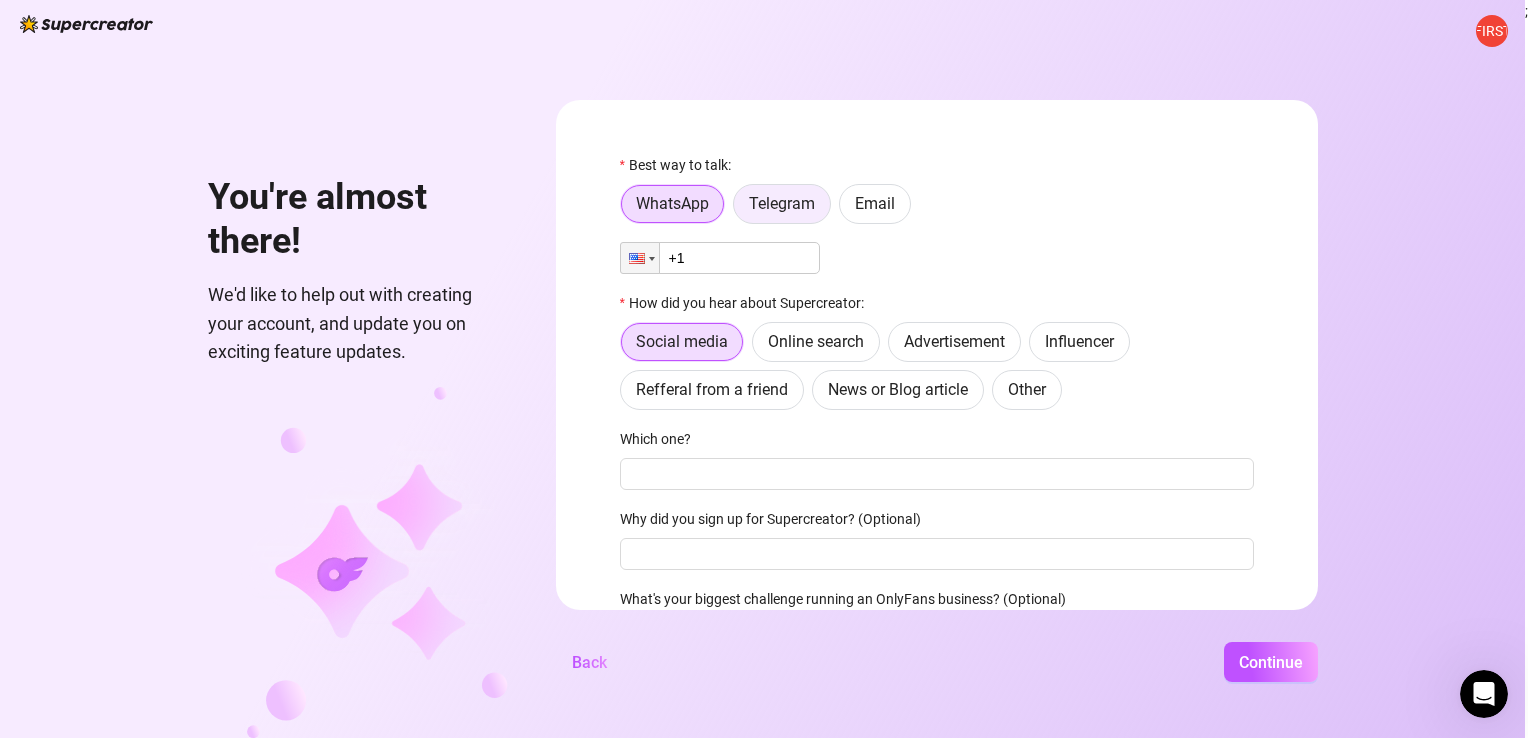 click on "Telegram" at bounding box center (782, 203) 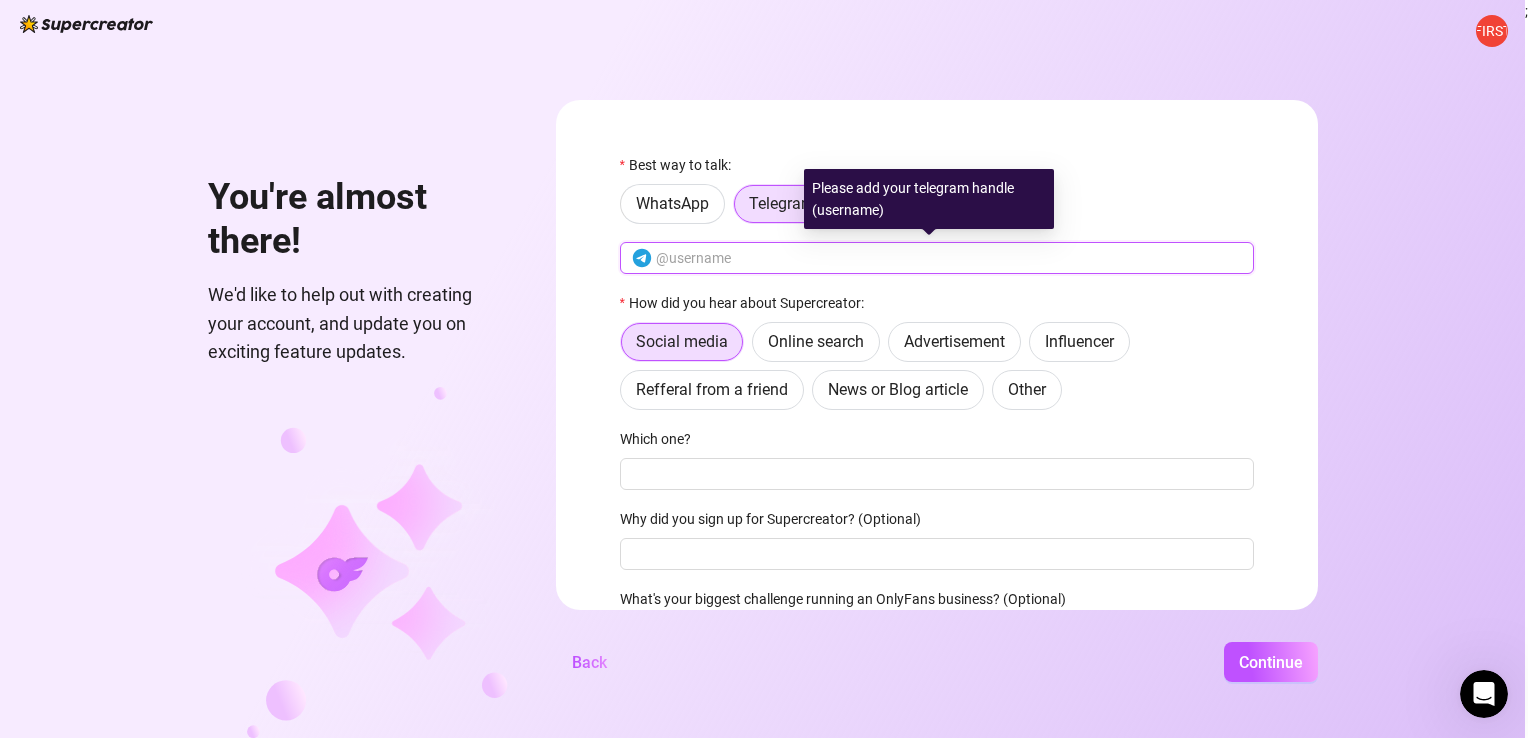 click at bounding box center (949, 258) 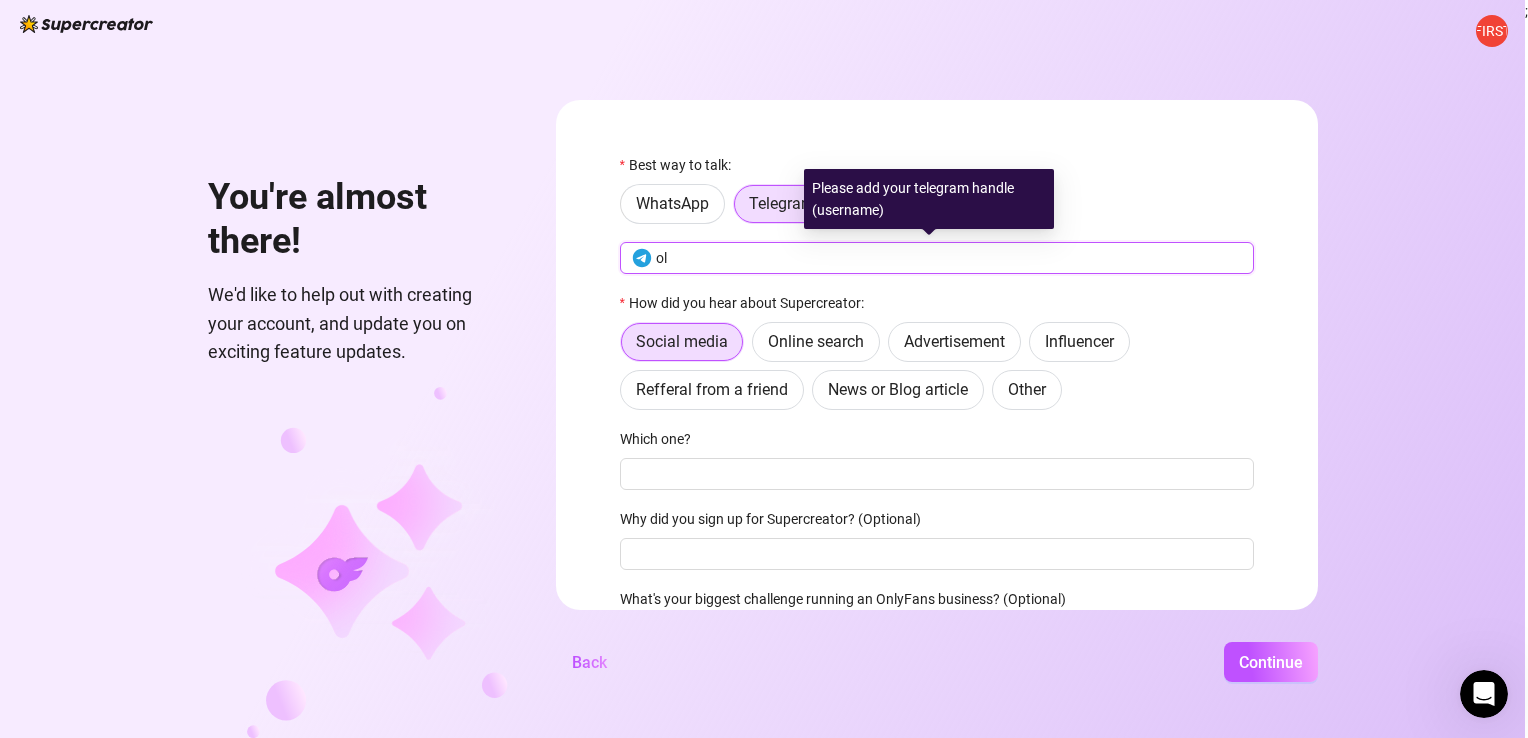 type on "o" 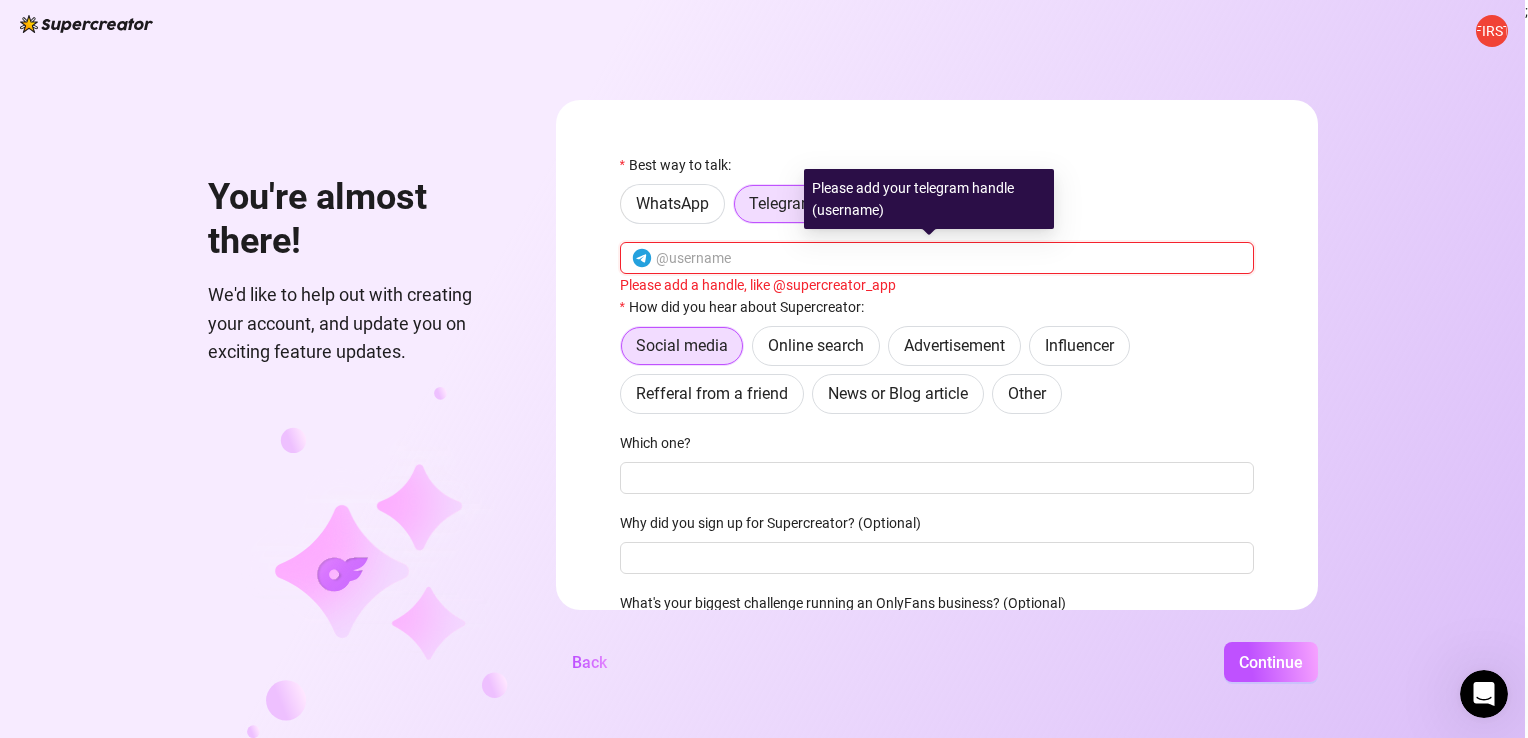click at bounding box center (949, 258) 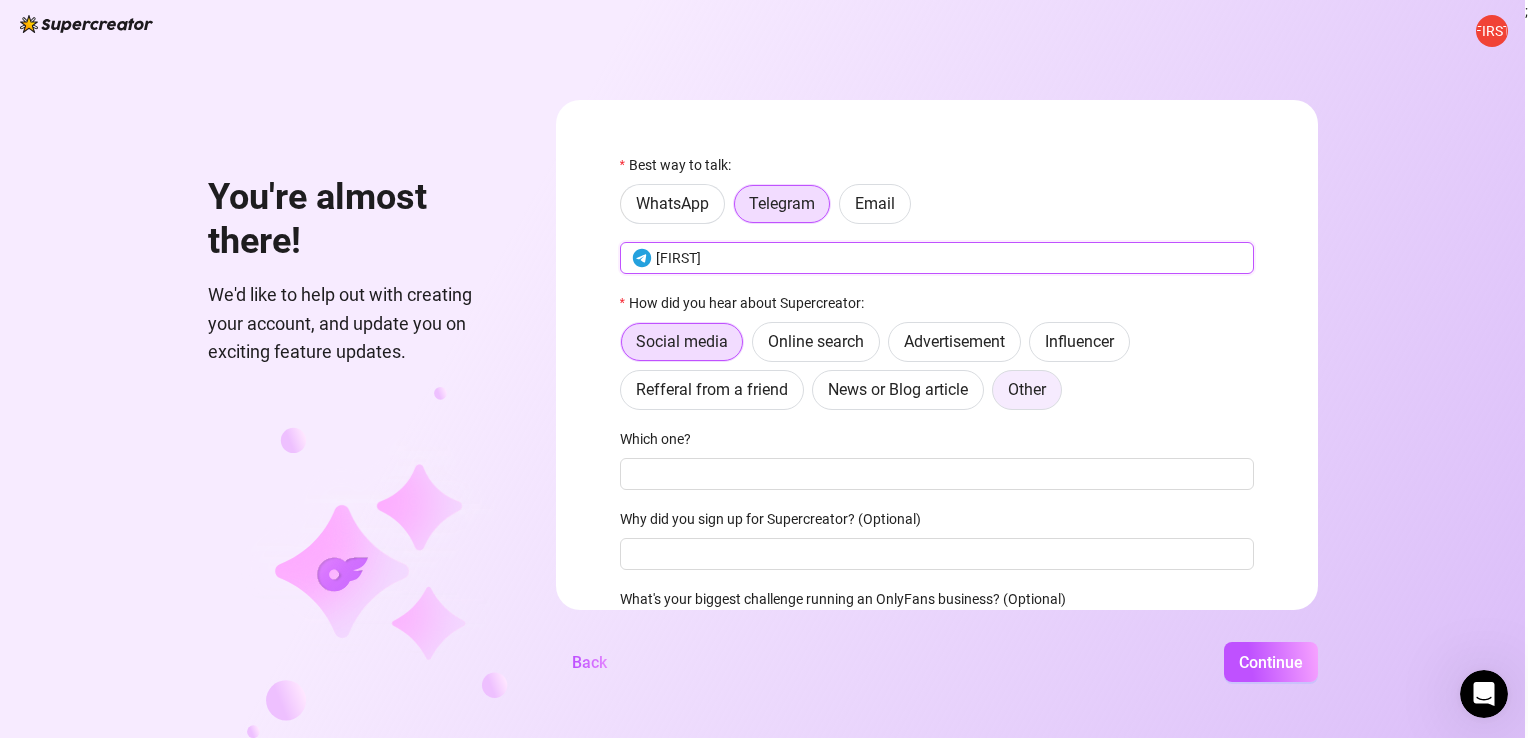 type on "oliverabarquez" 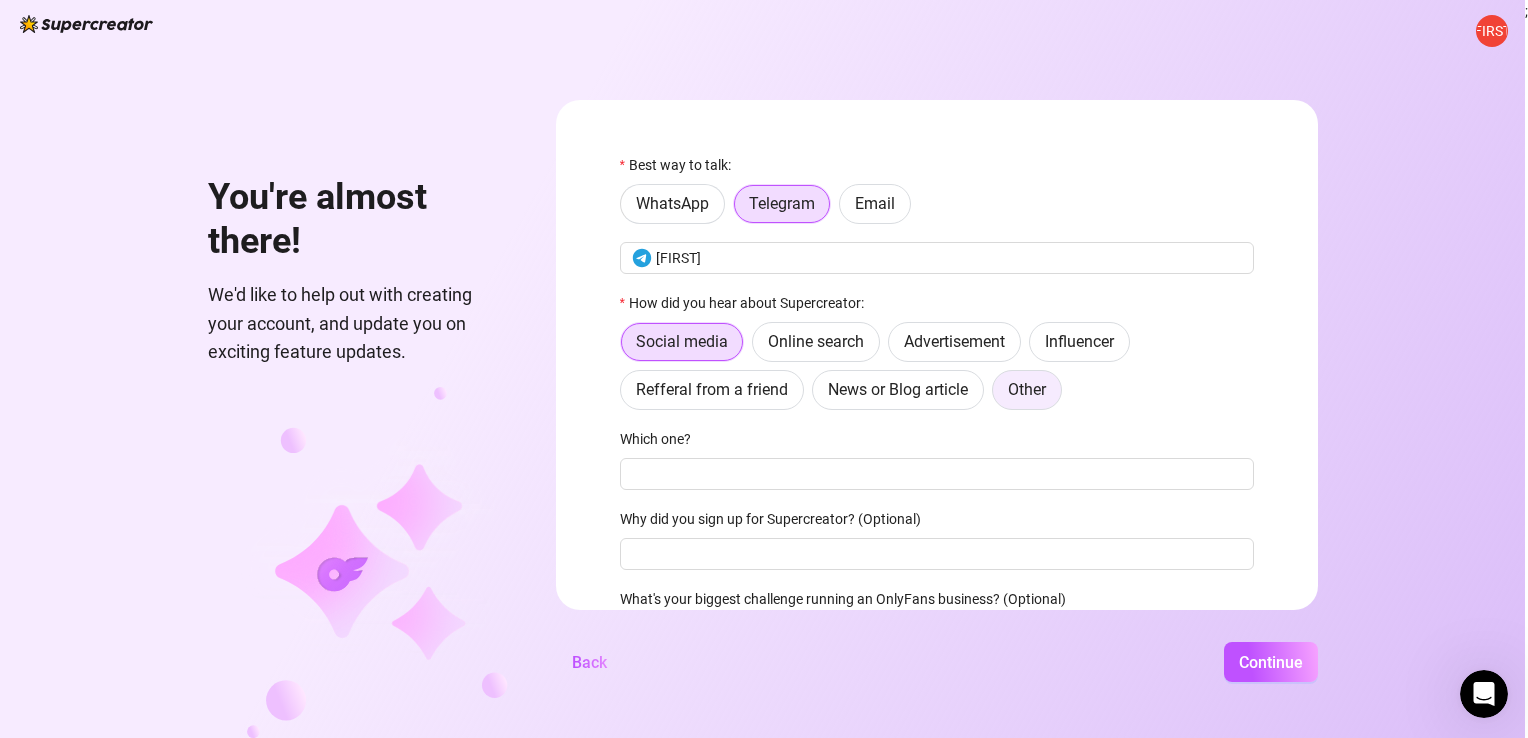 click on "Other" at bounding box center (1027, 389) 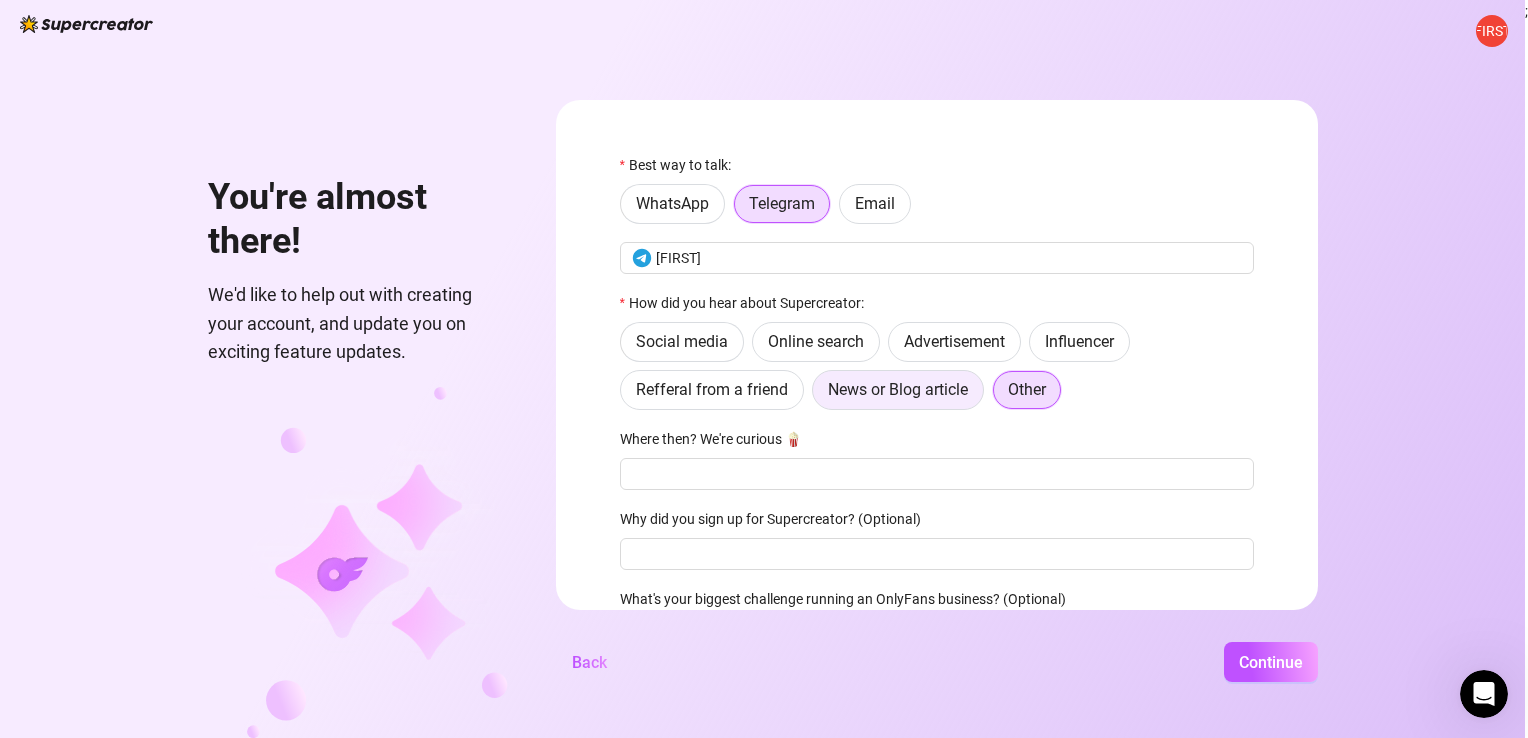 scroll, scrollTop: 132, scrollLeft: 0, axis: vertical 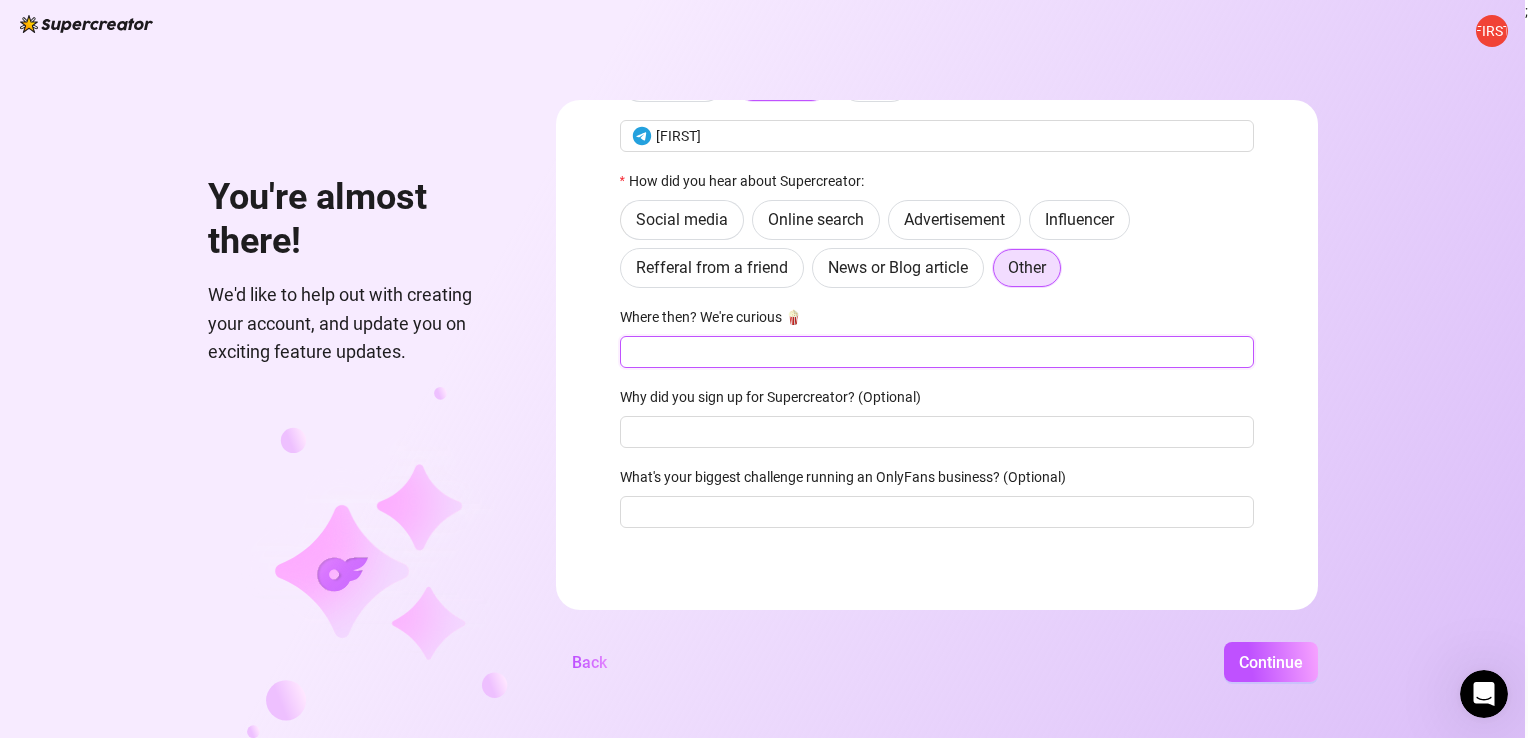 click on "Where then? We're curious 🍿" at bounding box center (937, 352) 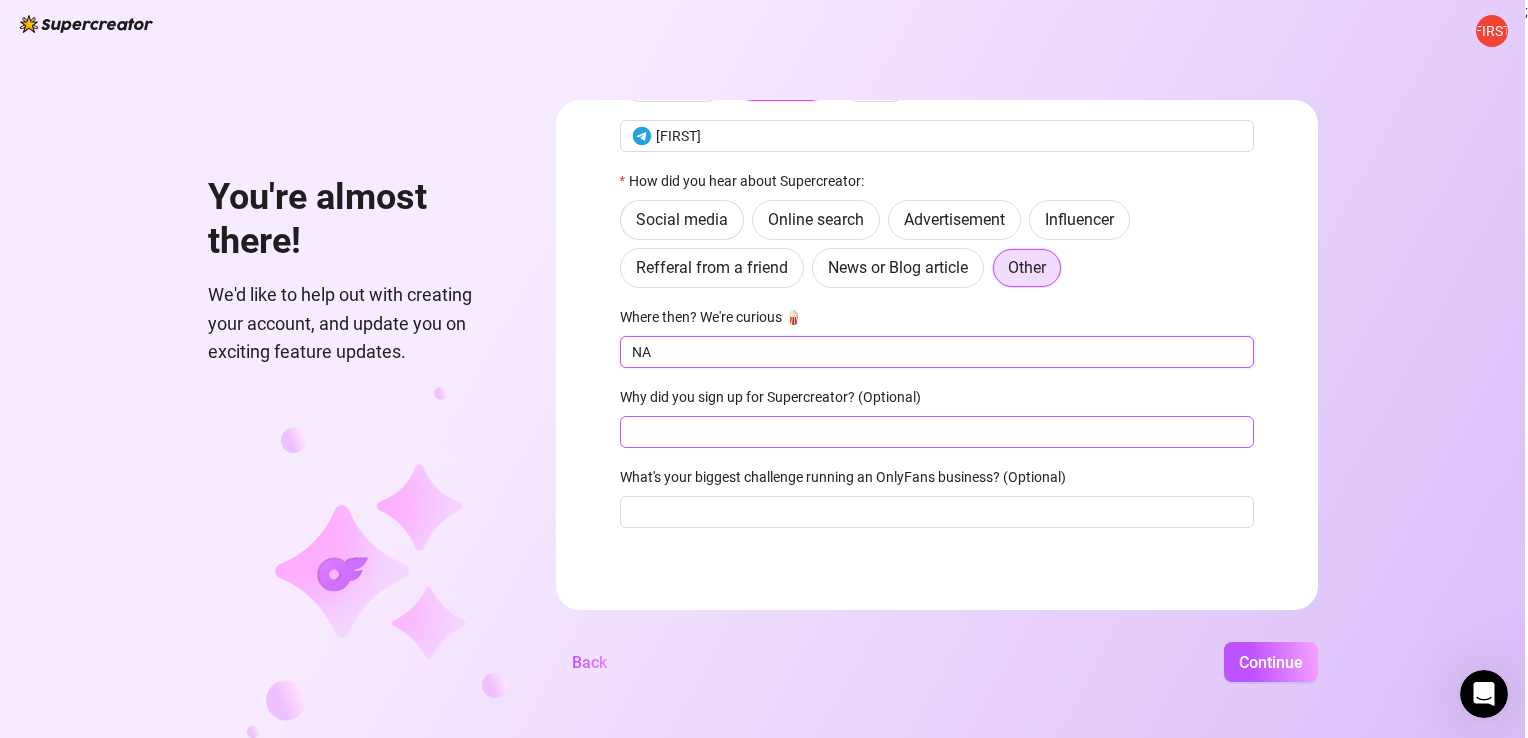 type on "NA" 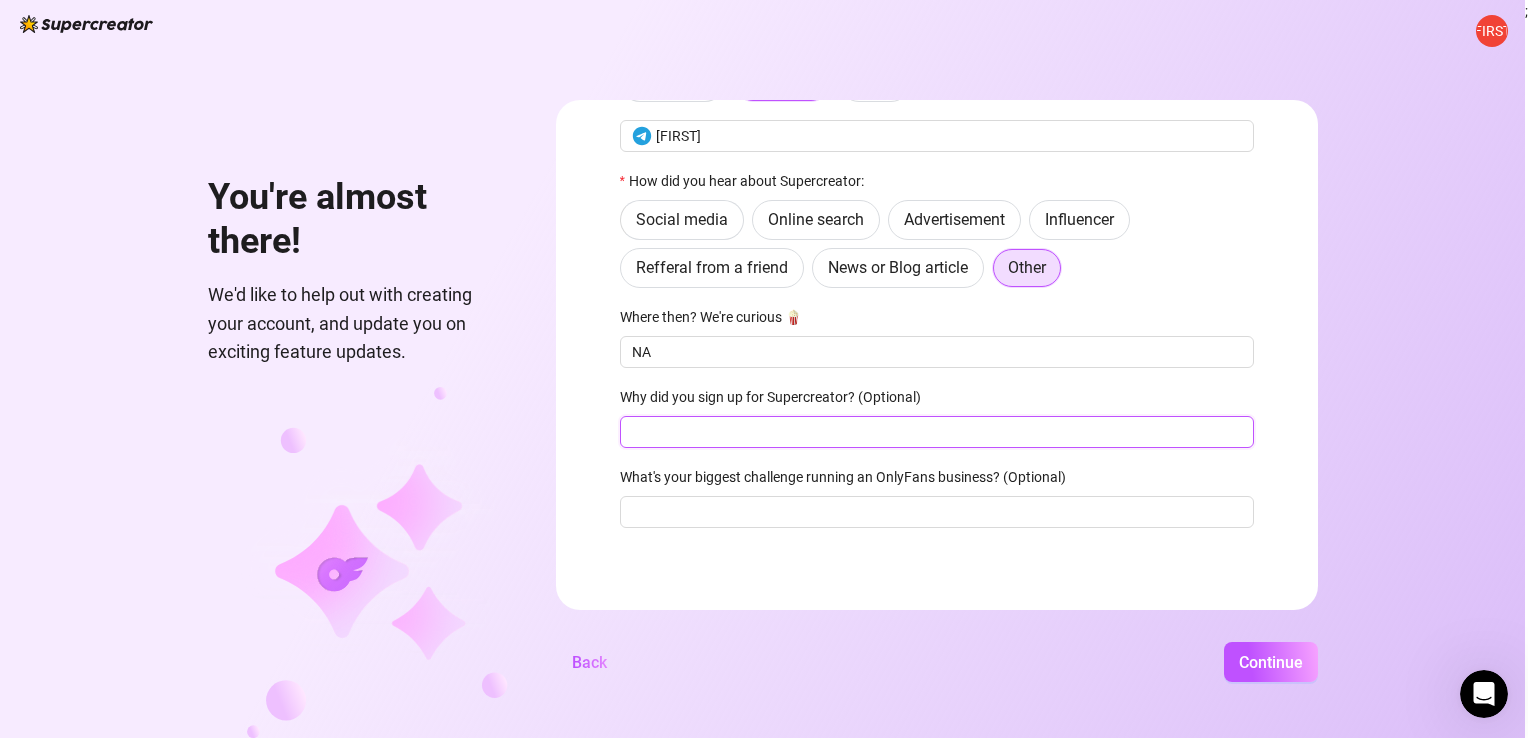 click on "Why did you sign up for Supercreator? (Optional)" at bounding box center (937, 432) 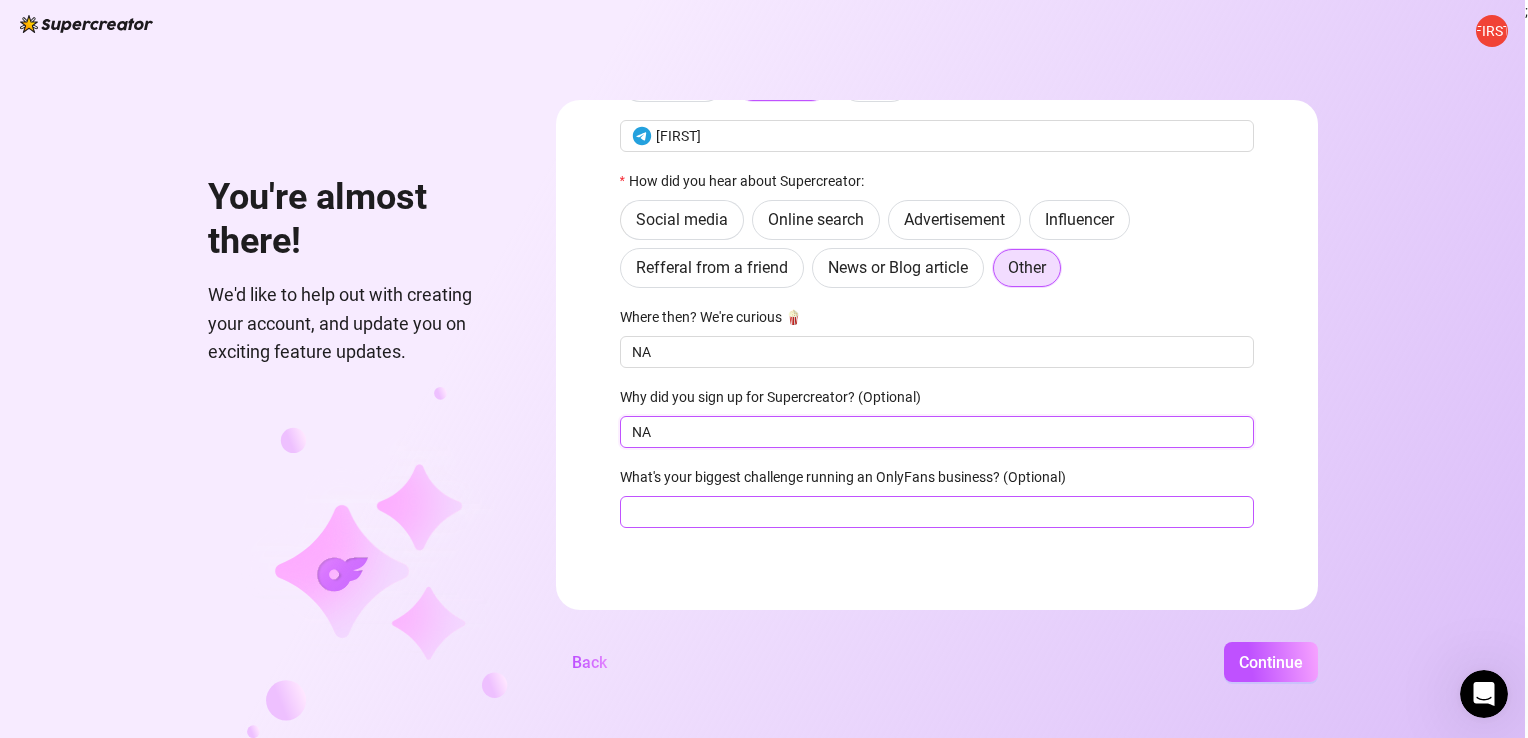 type on "NA" 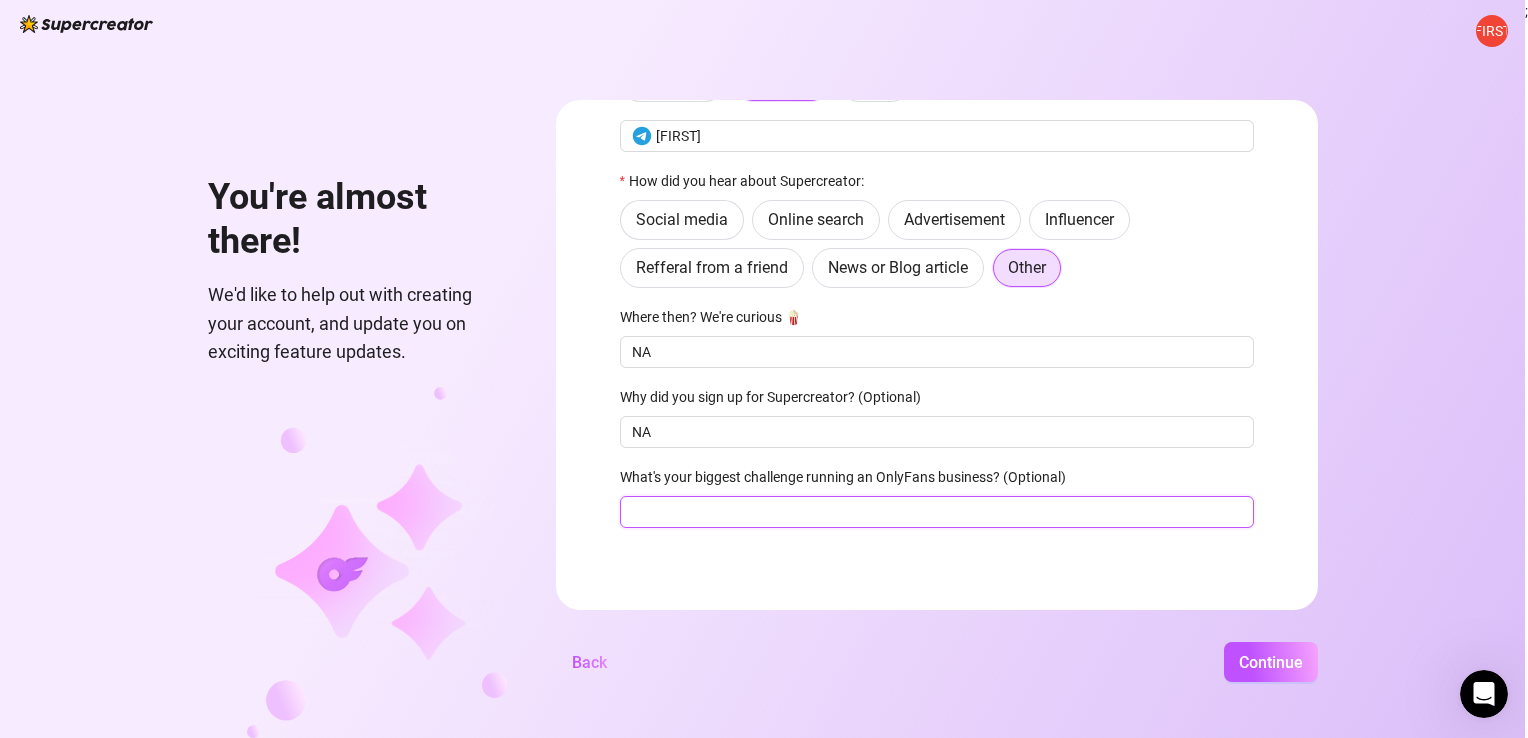 click on "What's your biggest challenge running an OnlyFans business? (Optional)" at bounding box center (937, 512) 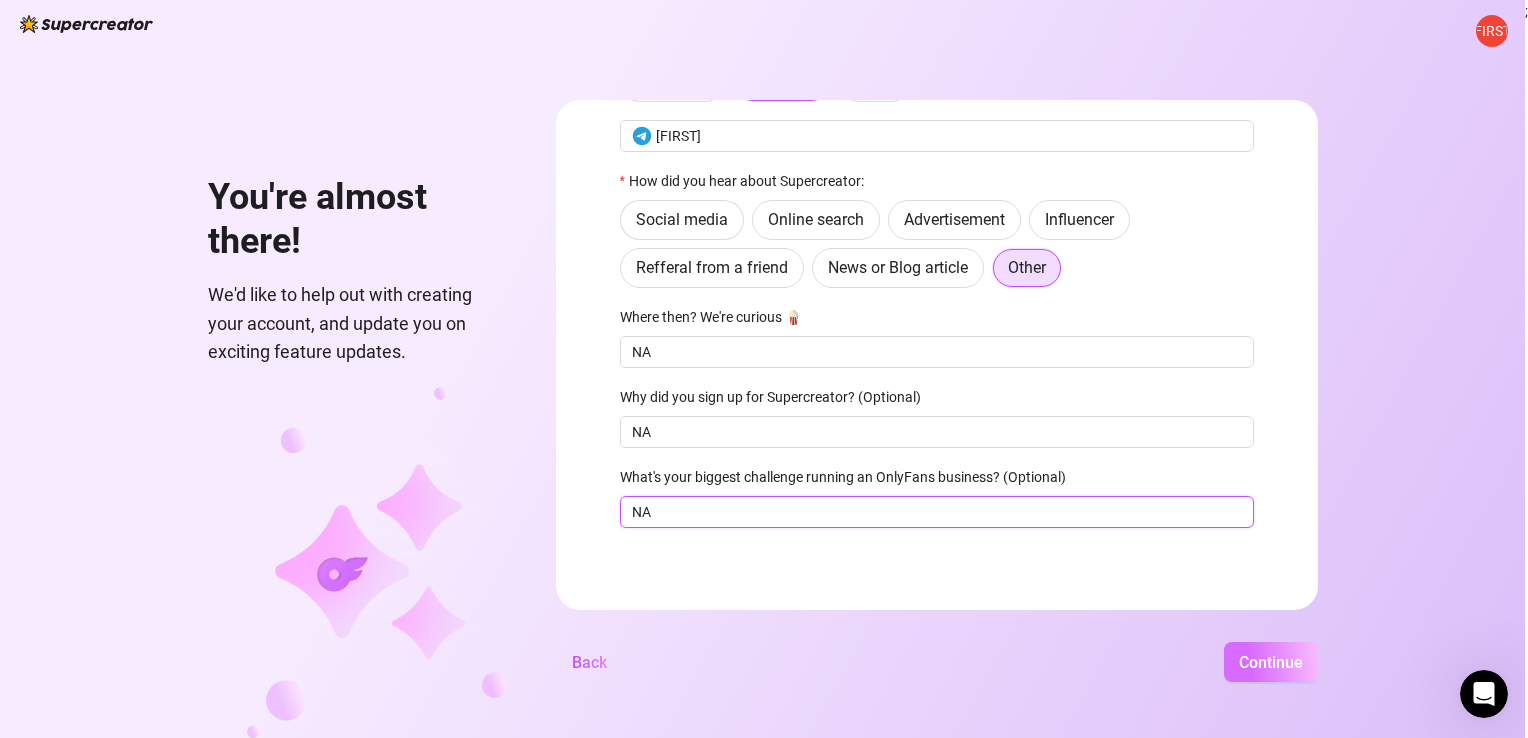 type on "NA" 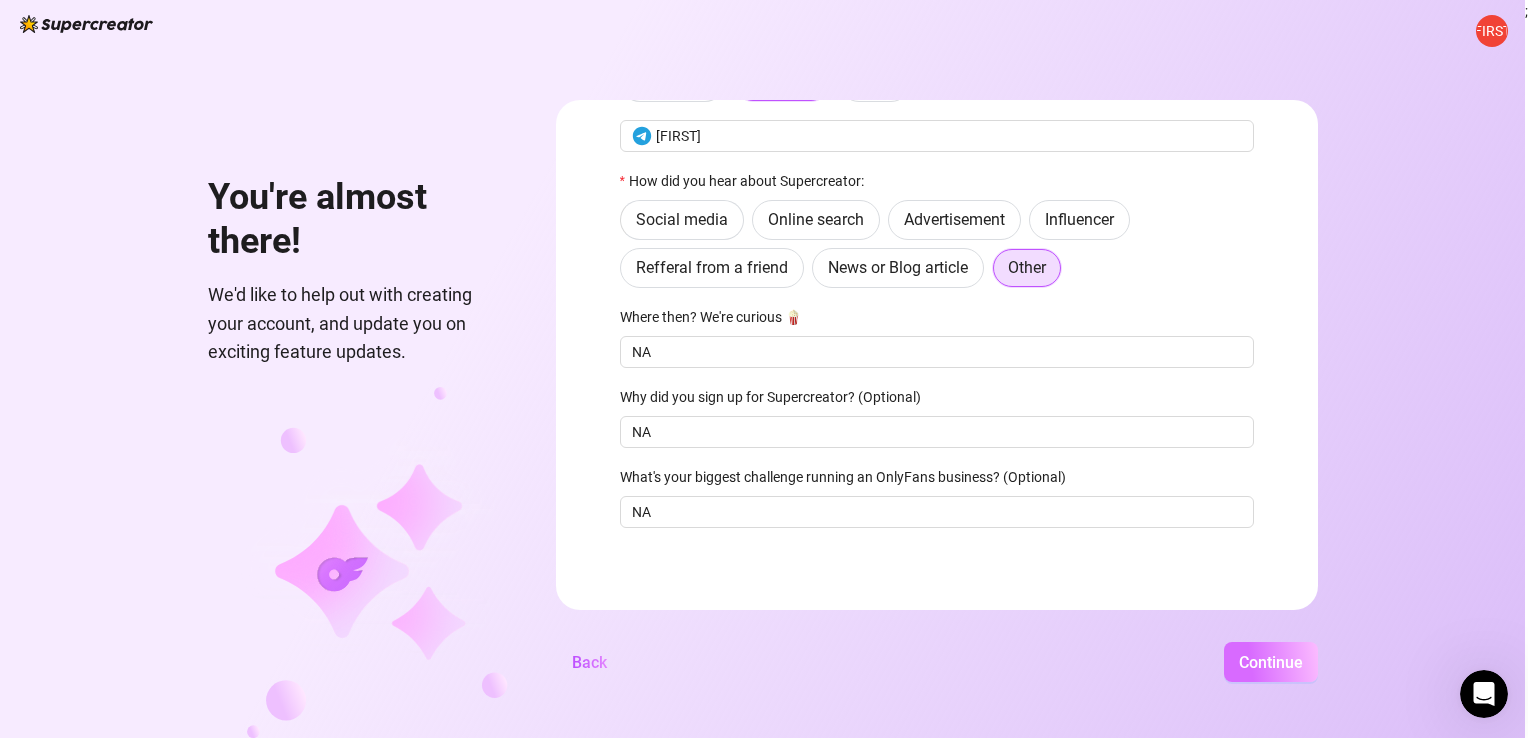 click on "Continue" at bounding box center [1271, 662] 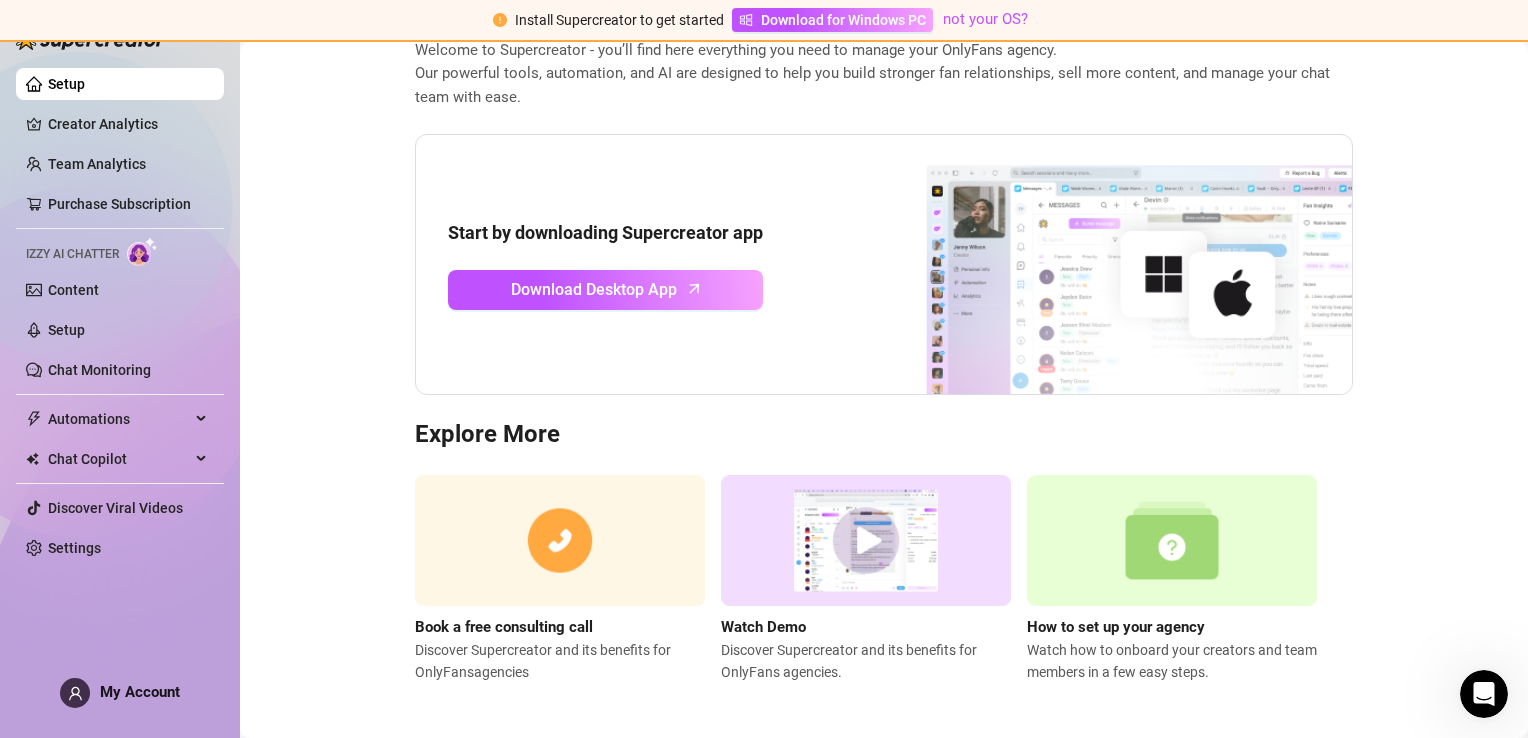 scroll, scrollTop: 124, scrollLeft: 0, axis: vertical 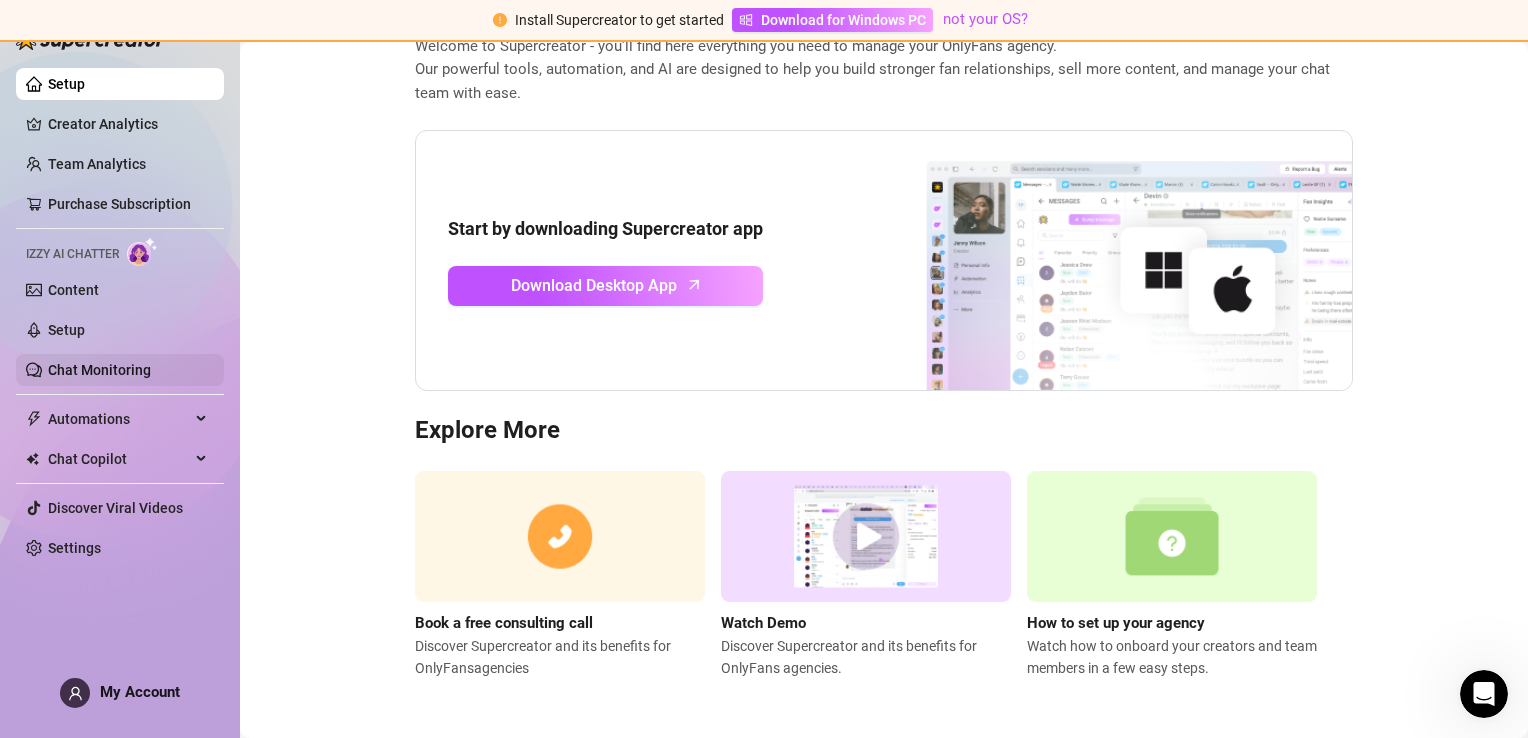 click on "Chat Monitoring" at bounding box center (99, 370) 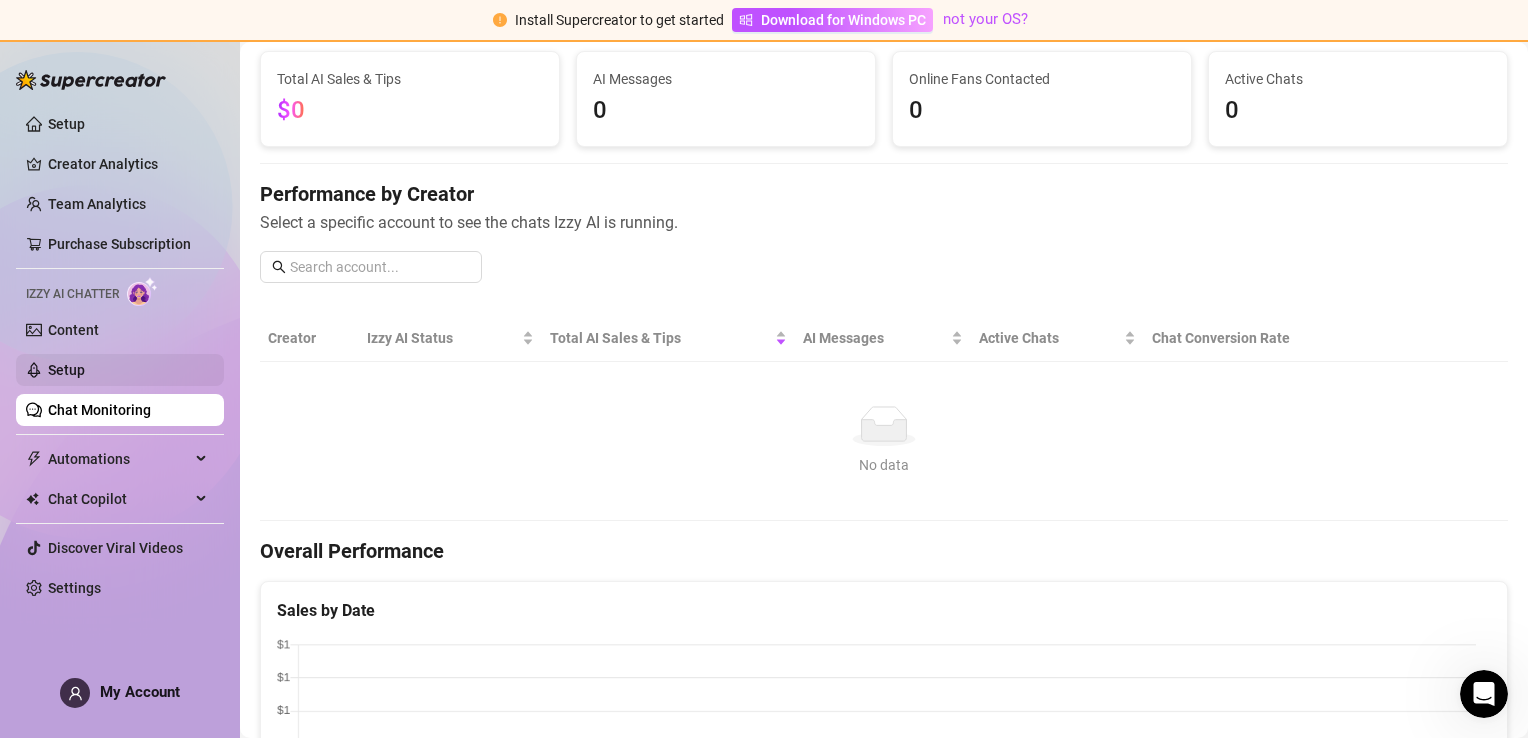 click on "Setup" at bounding box center [66, 370] 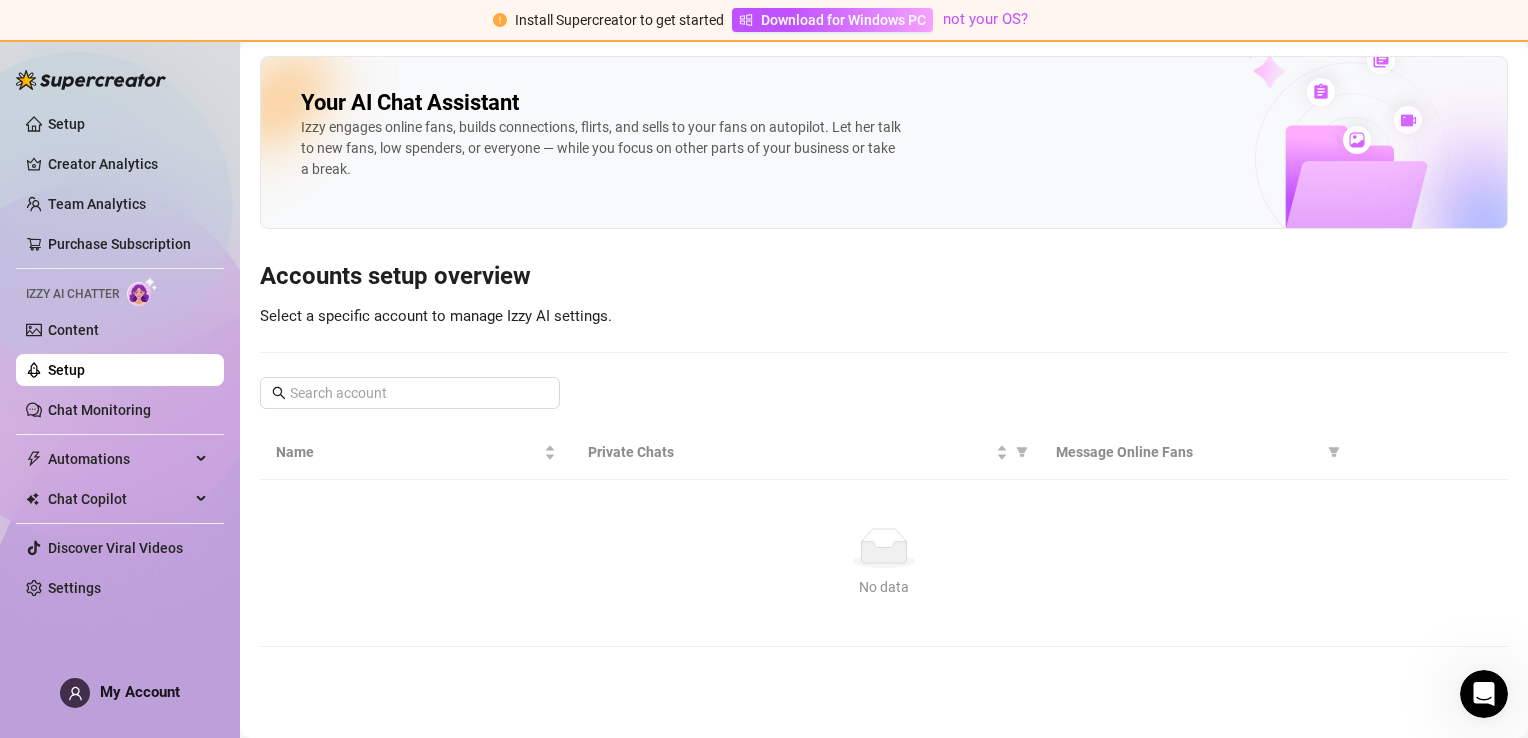 scroll, scrollTop: 0, scrollLeft: 0, axis: both 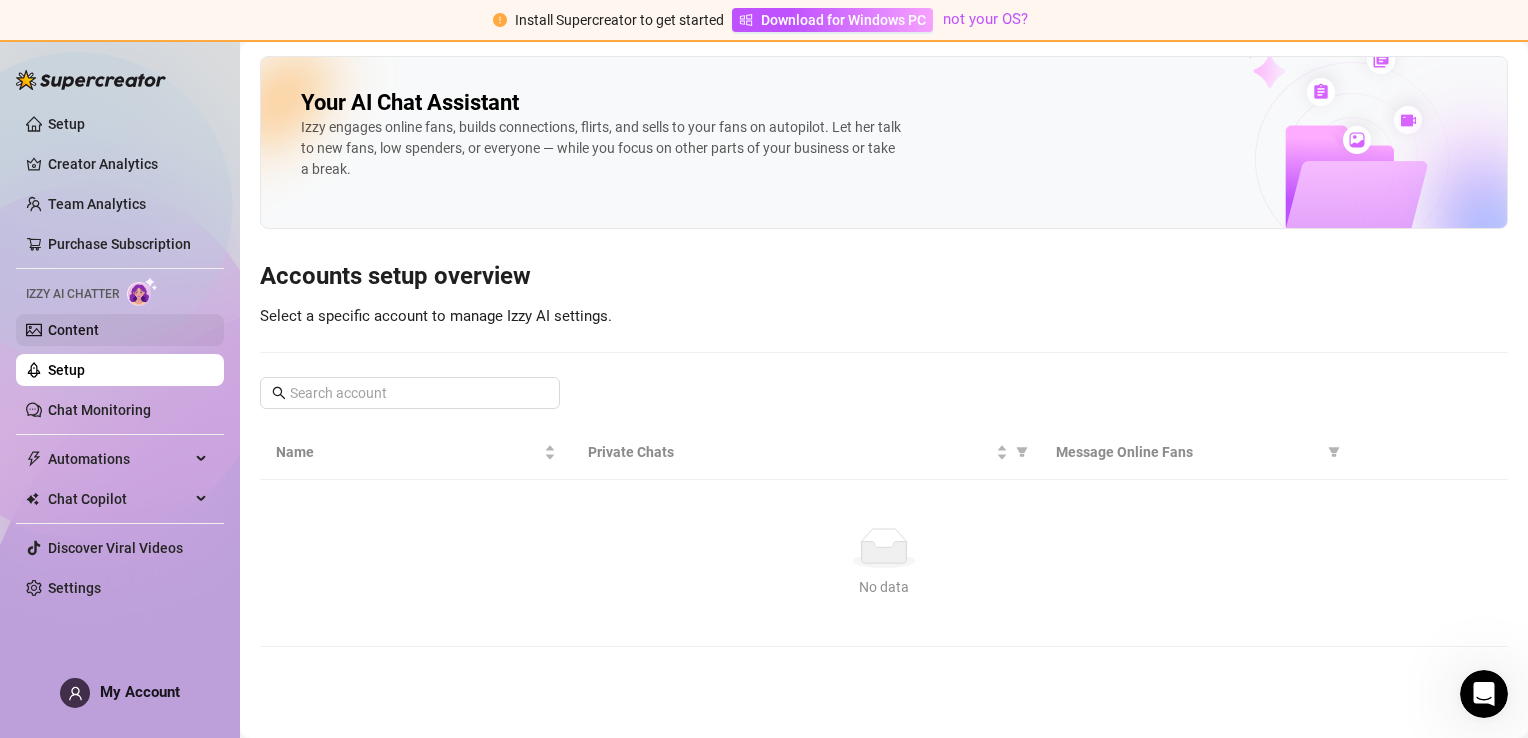 click on "Content" at bounding box center [73, 330] 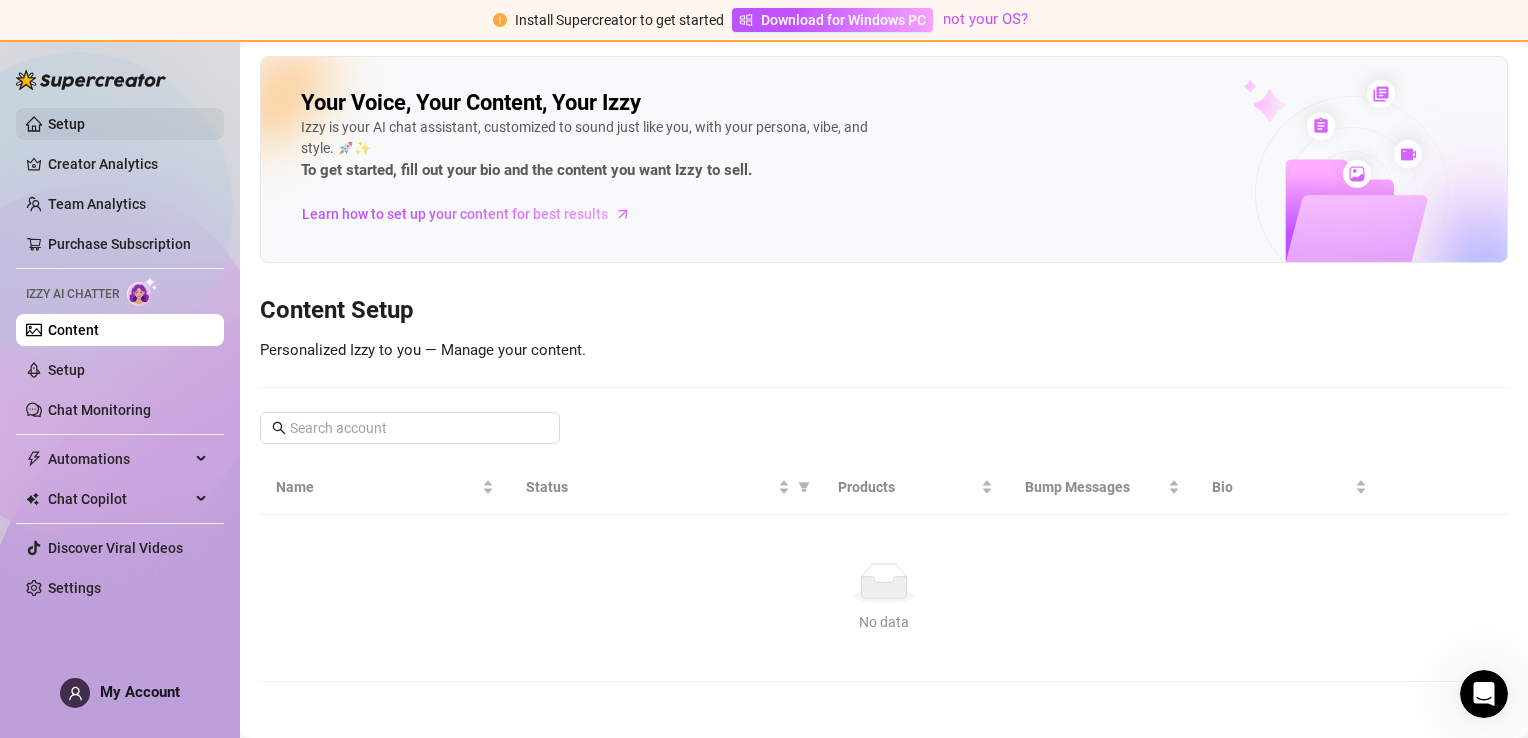 click on "Setup" at bounding box center [66, 124] 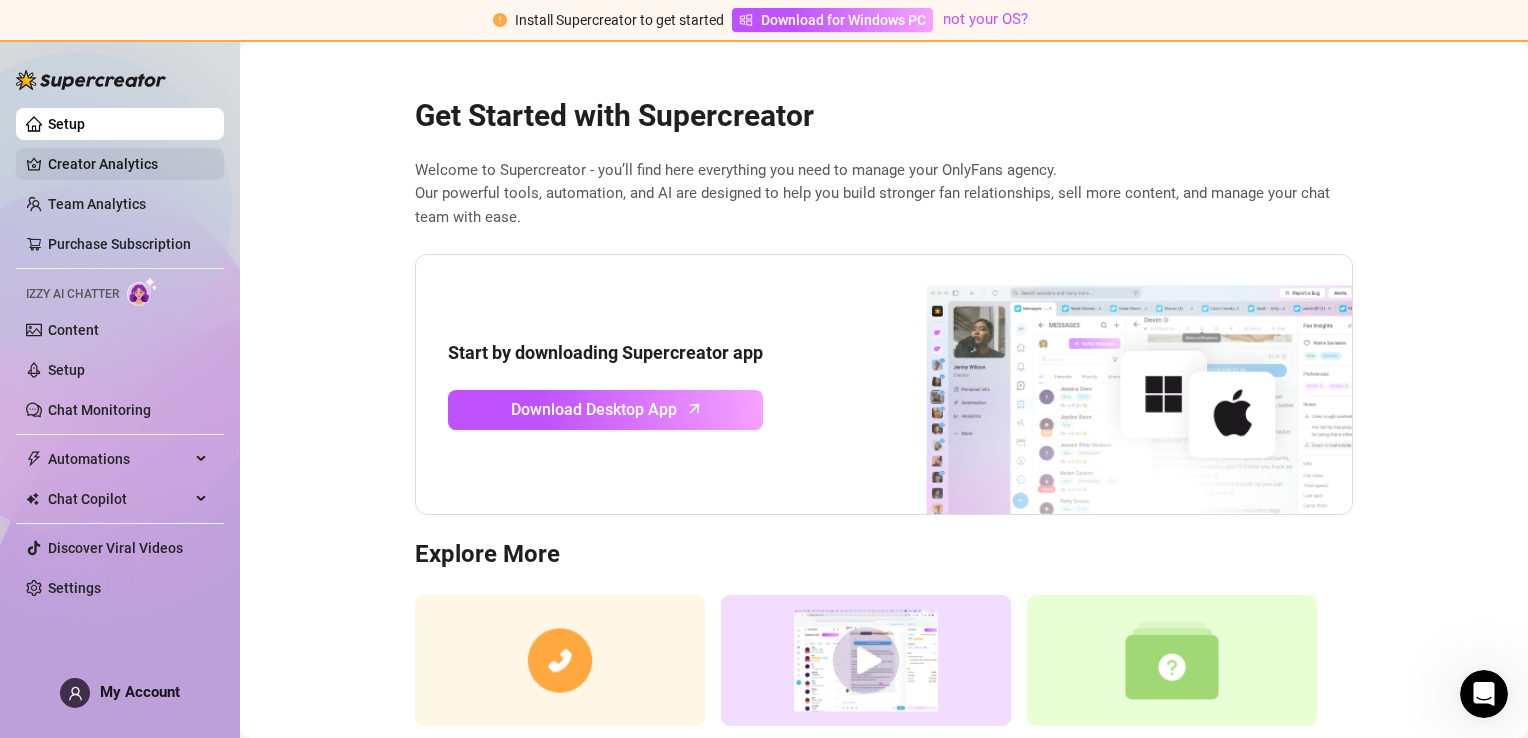 click on "Creator Analytics" at bounding box center (128, 164) 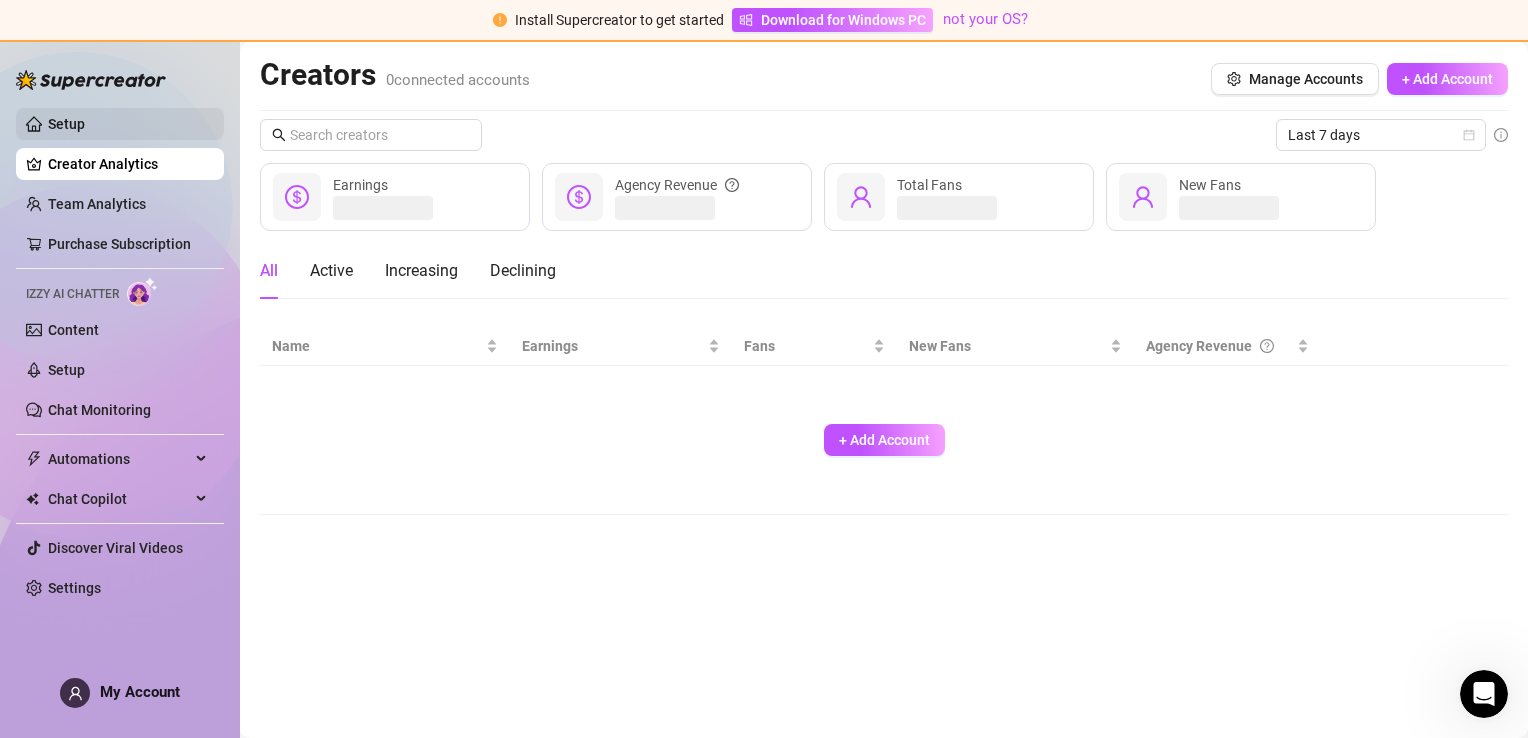 click on "Setup" at bounding box center [66, 124] 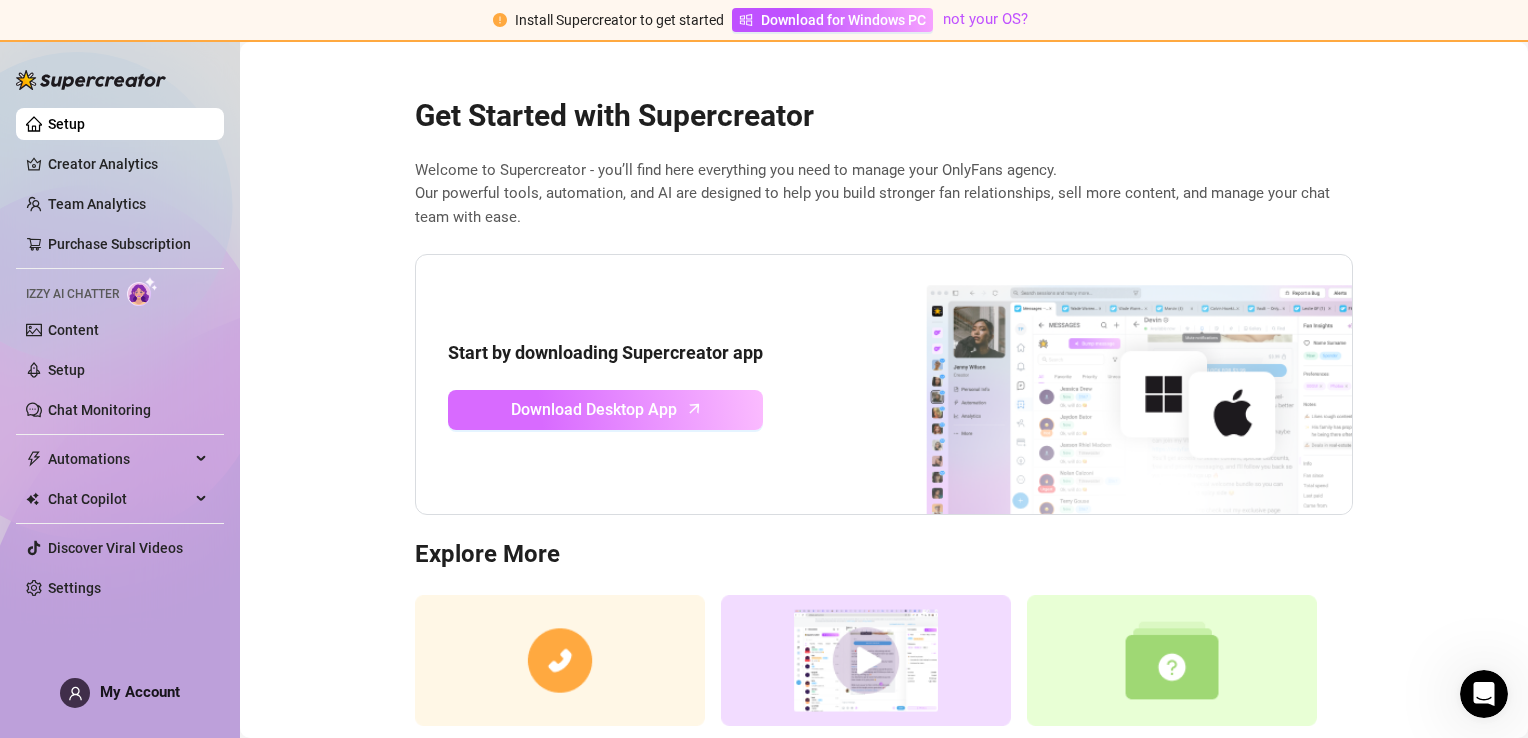 click on "Download Desktop App" at bounding box center [594, 409] 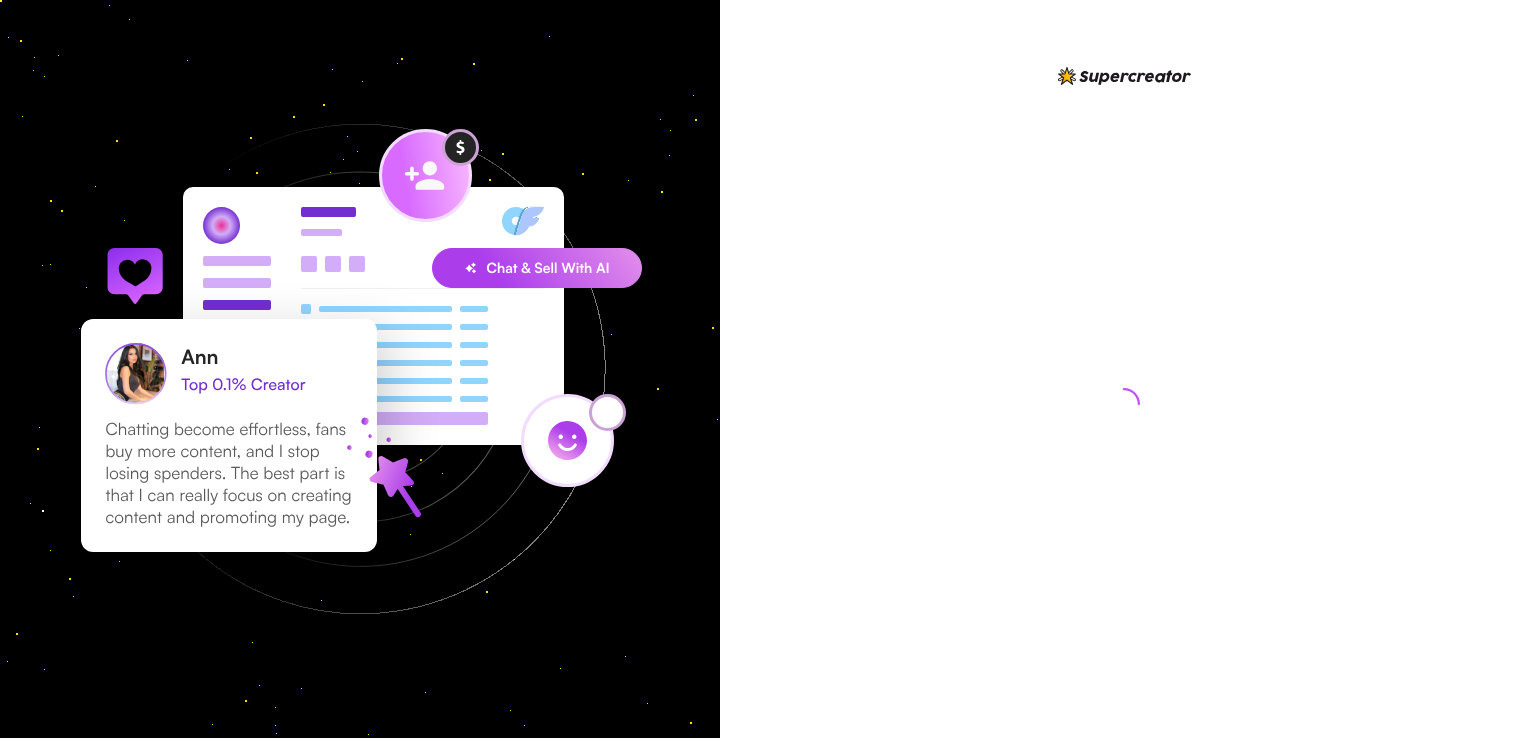 scroll, scrollTop: 0, scrollLeft: 0, axis: both 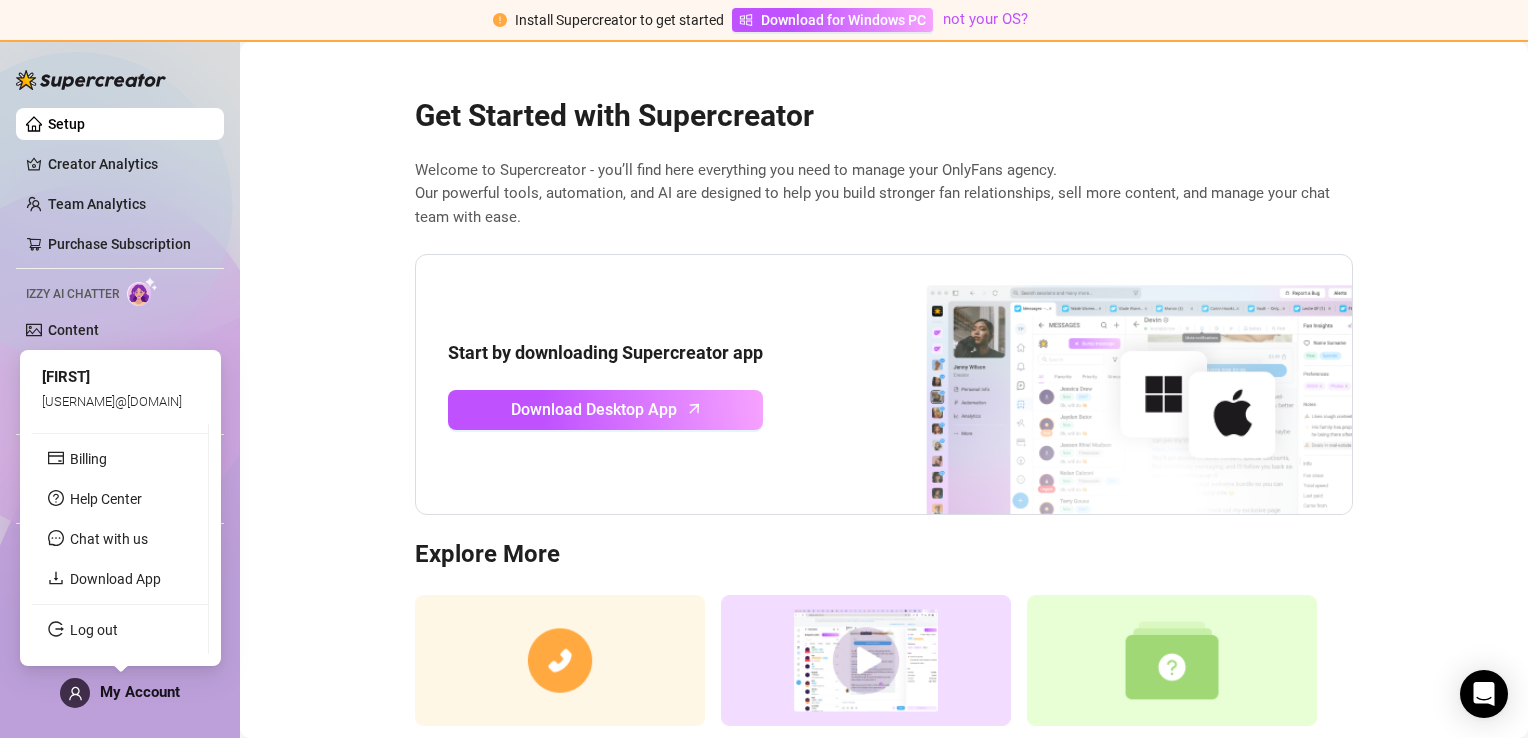 click on "My Account" at bounding box center (120, 693) 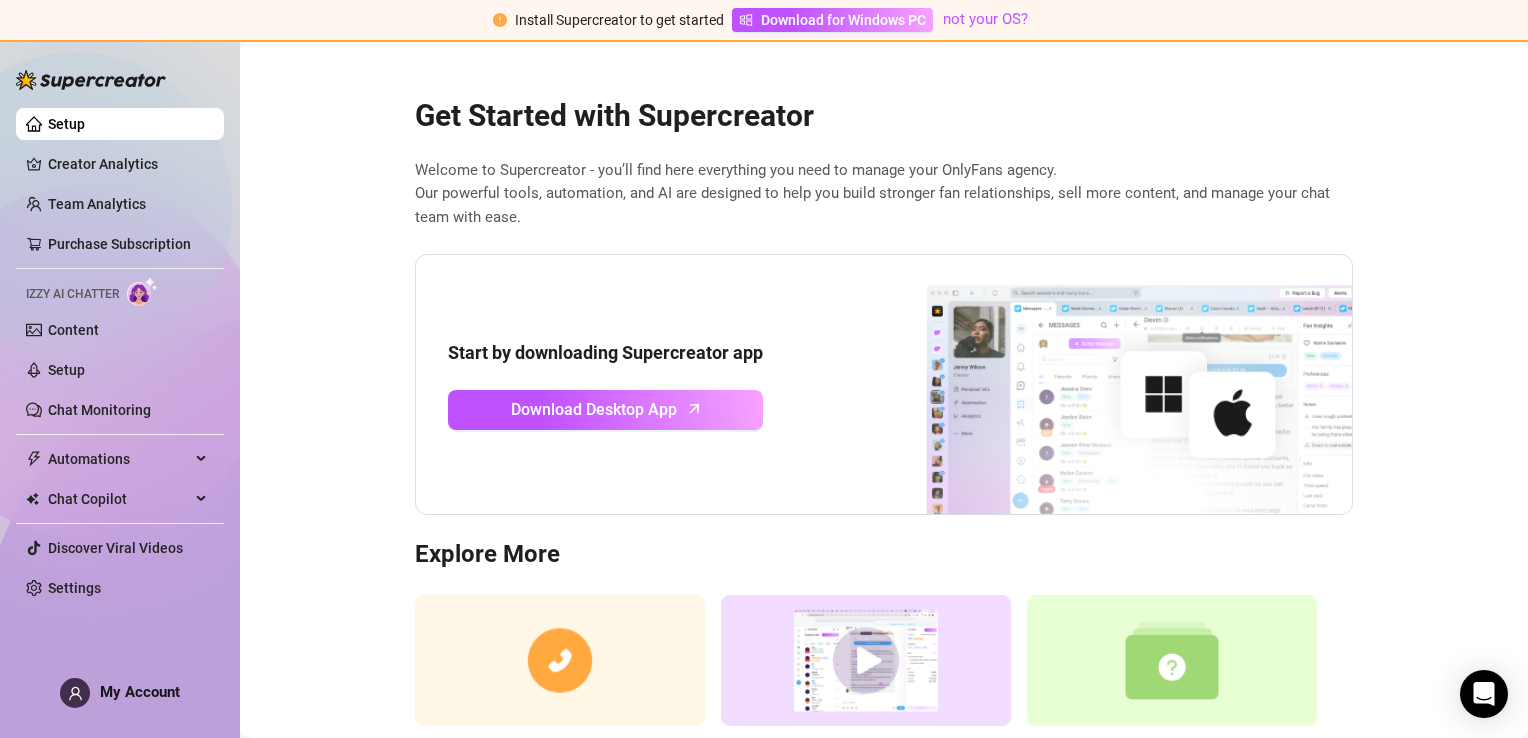 click on "Get Started with Supercreator Welcome to Supercreator - you’ll find here everything you need to manage your OnlyFans agency. Our powerful tools, automation, and AI are designed to help you build stronger fan relationships, sell more content, and manage your chat team with ease. Start by downloading Supercreator app Download Desktop App Explore More Book a free consulting call Discover Supercreator and its benefits for OnlyFans  agencies Watch Demo Discover Supercreator and its benefits for OnlyFans agencies. How to set up your agency Watch how to onboard your creators and team members in a few easy steps." at bounding box center (884, 452) 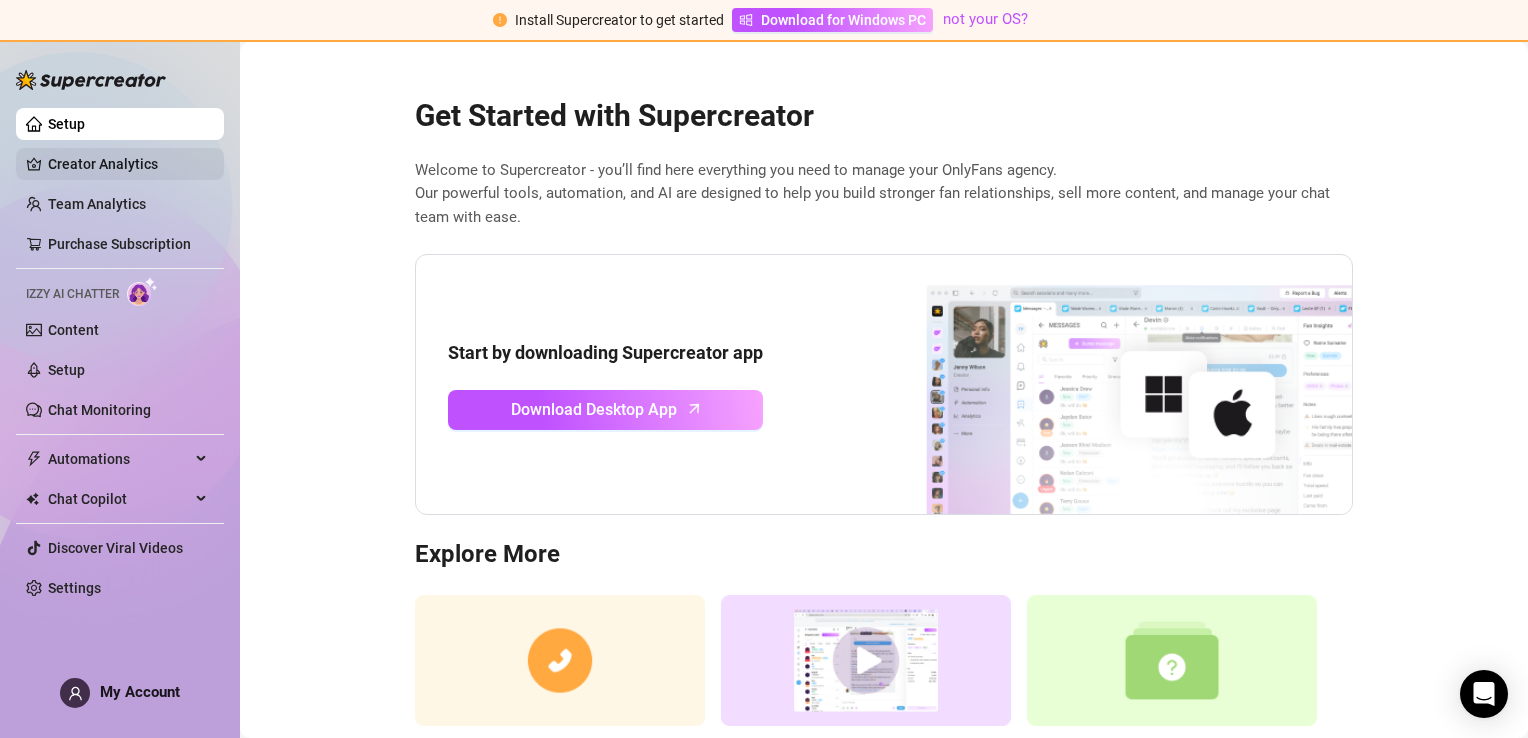 click on "Creator Analytics" at bounding box center [128, 164] 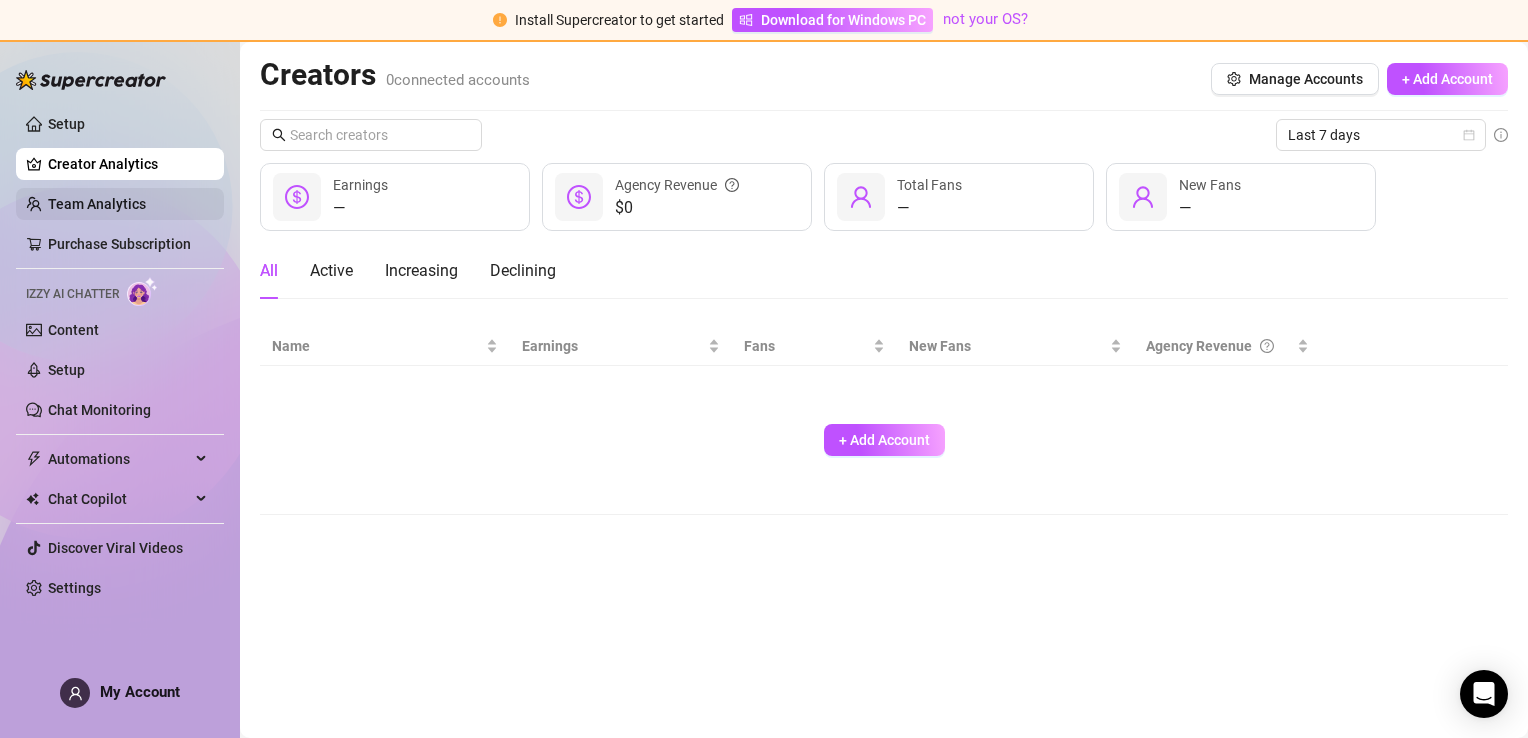 click on "Team Analytics" at bounding box center [97, 204] 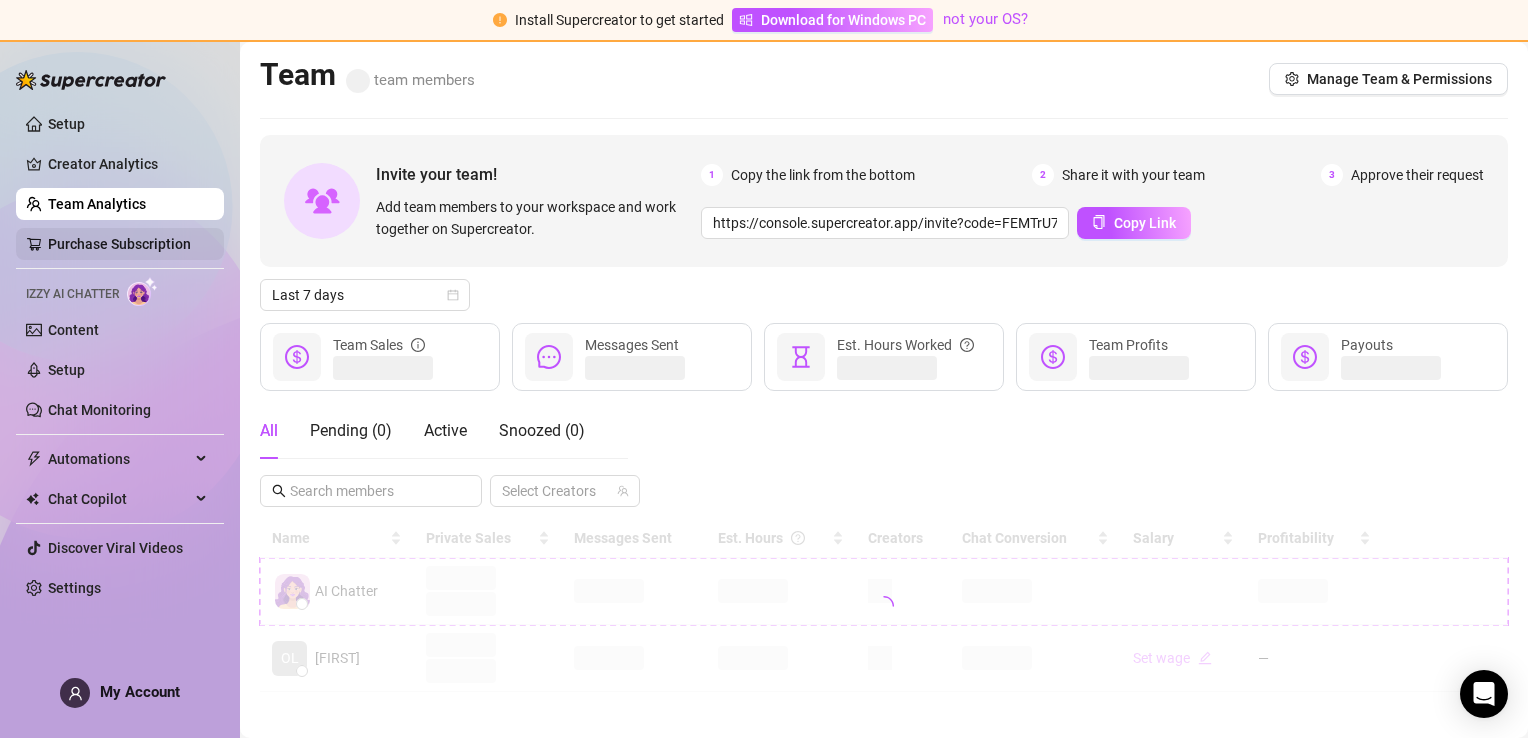 click on "Purchase Subscription" at bounding box center [119, 244] 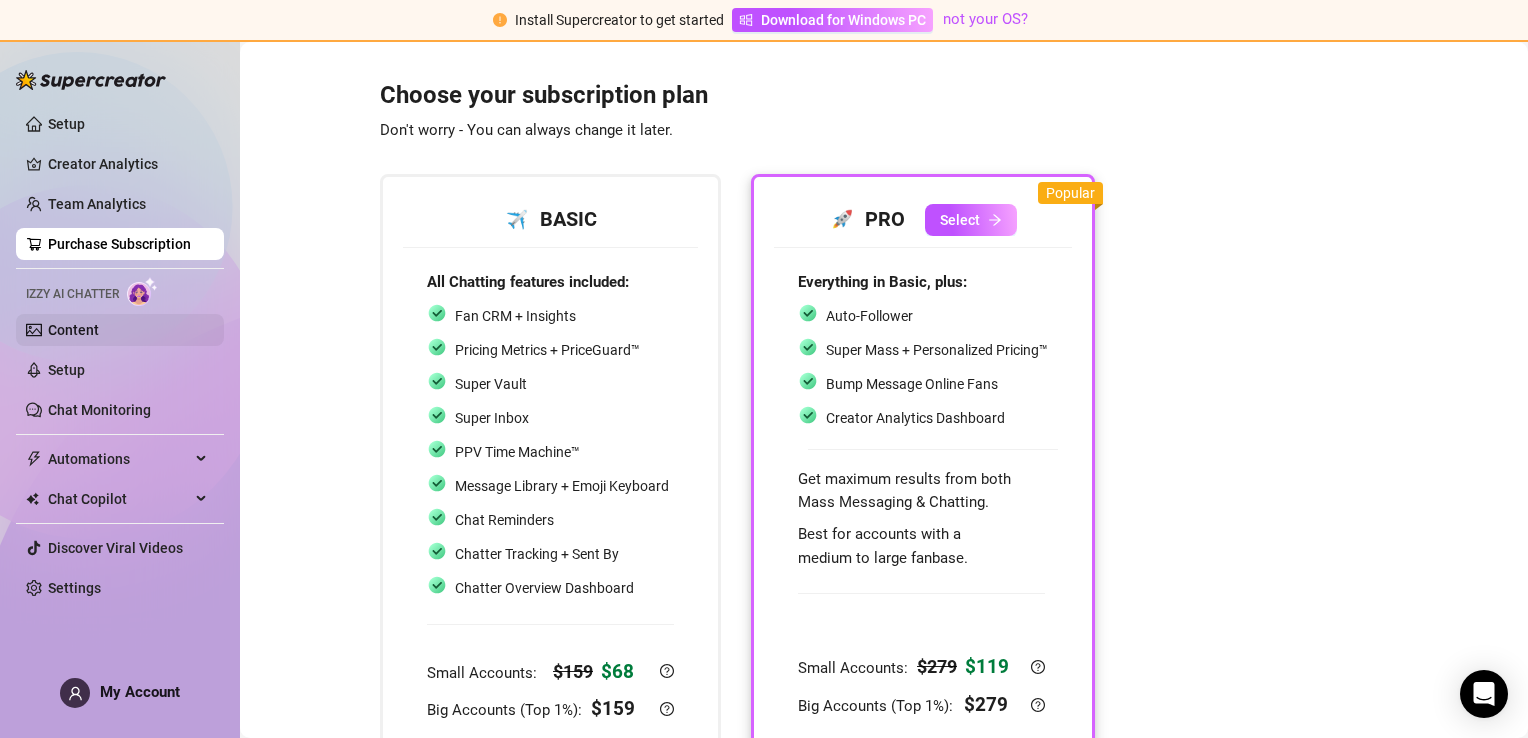 click on "Content" at bounding box center [73, 330] 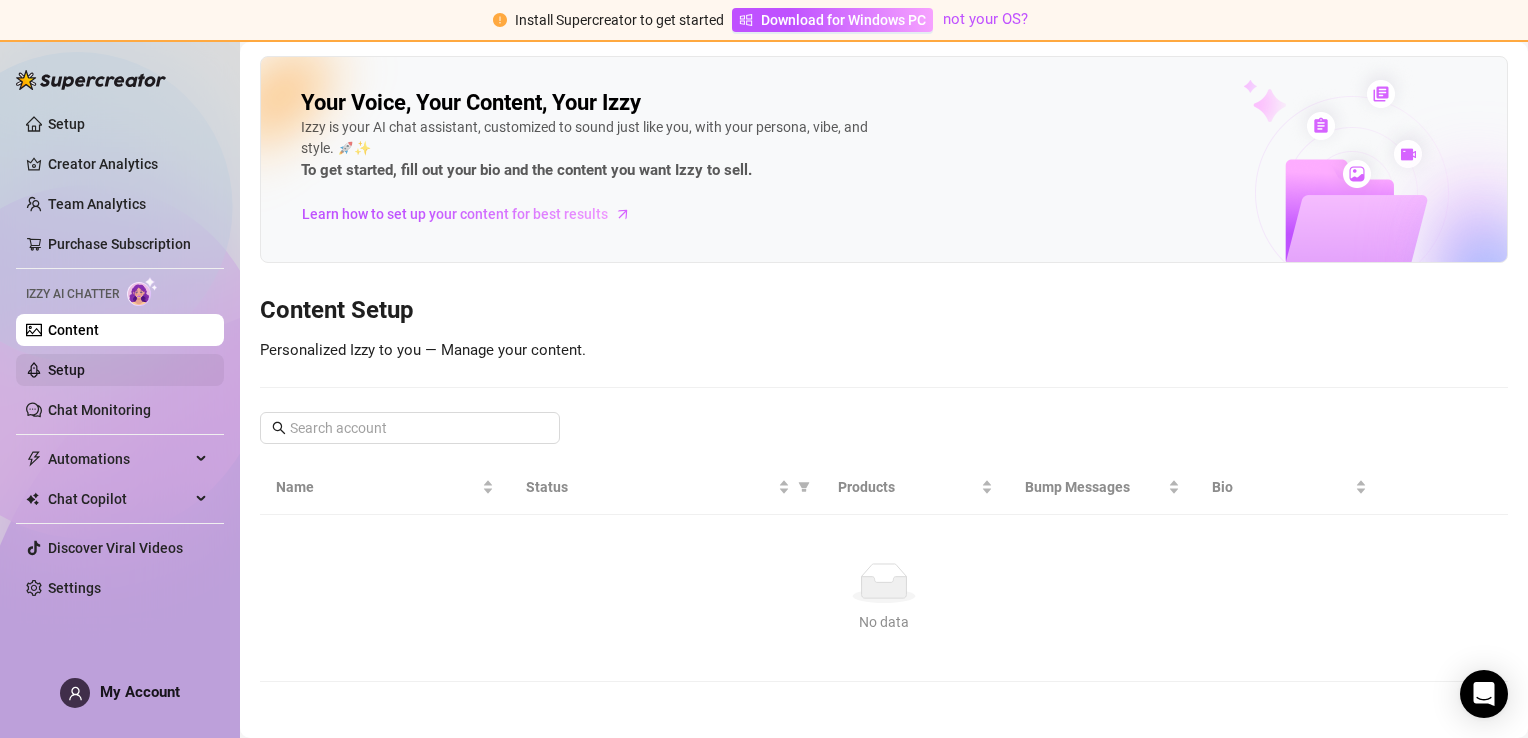 click on "Setup" at bounding box center [66, 370] 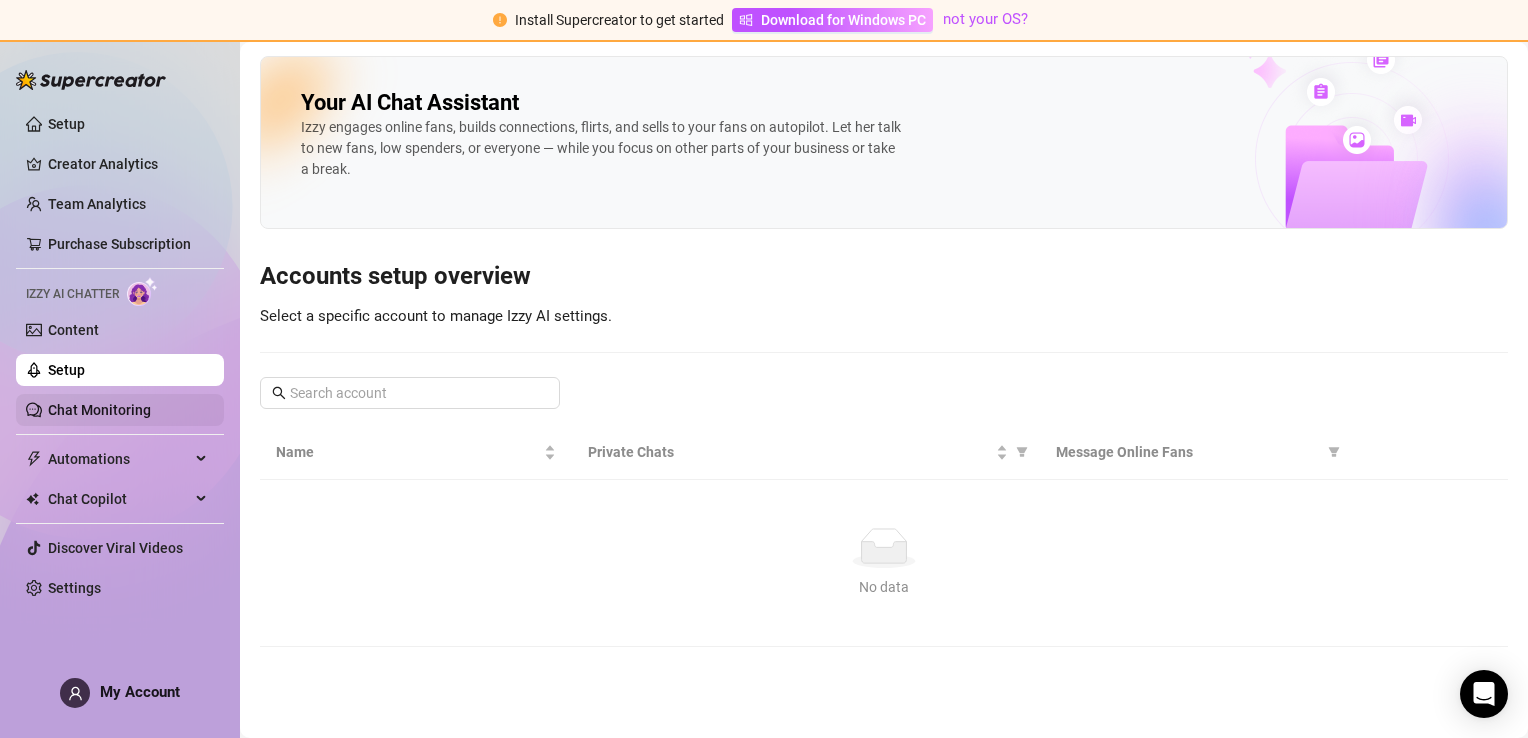 click on "Chat Monitoring" at bounding box center (99, 410) 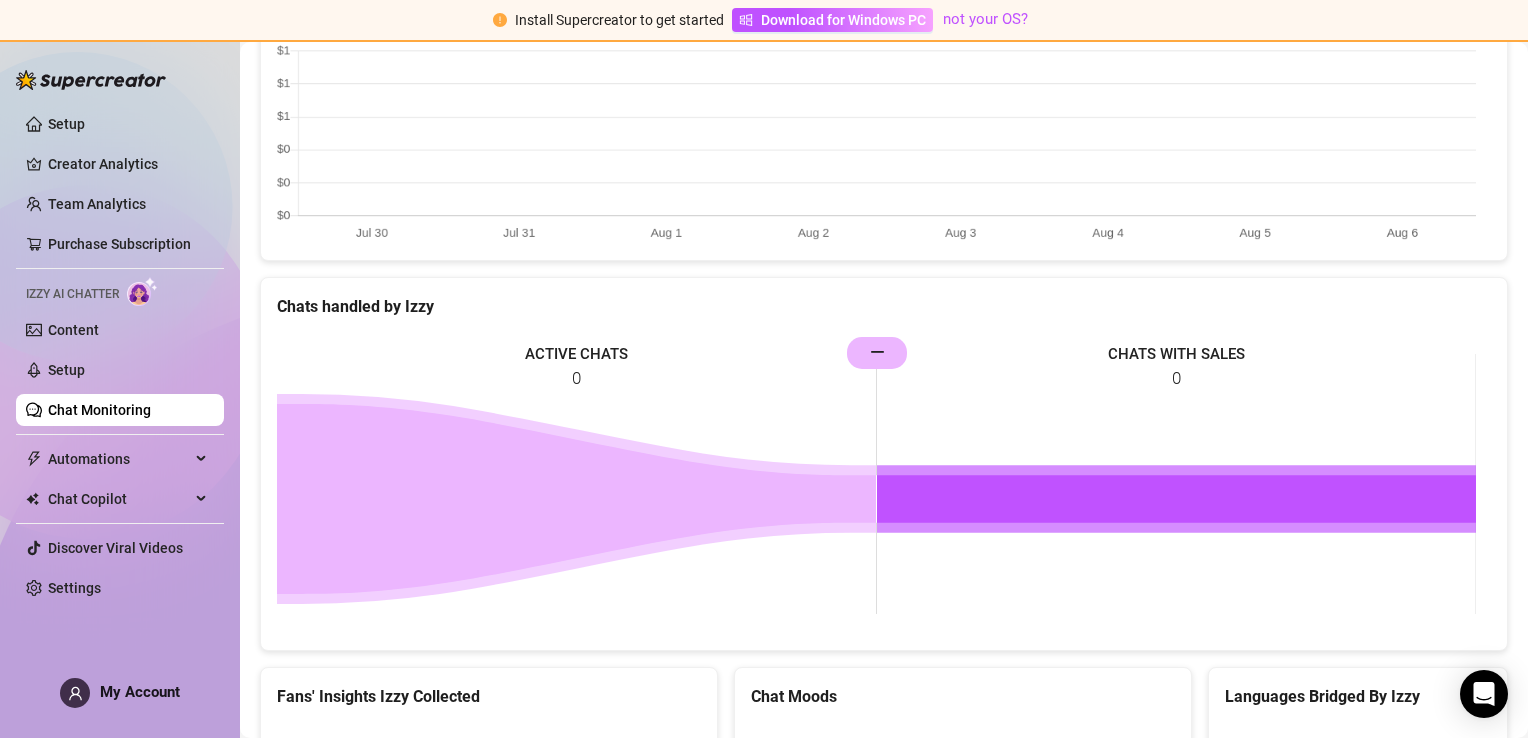 scroll, scrollTop: 717, scrollLeft: 0, axis: vertical 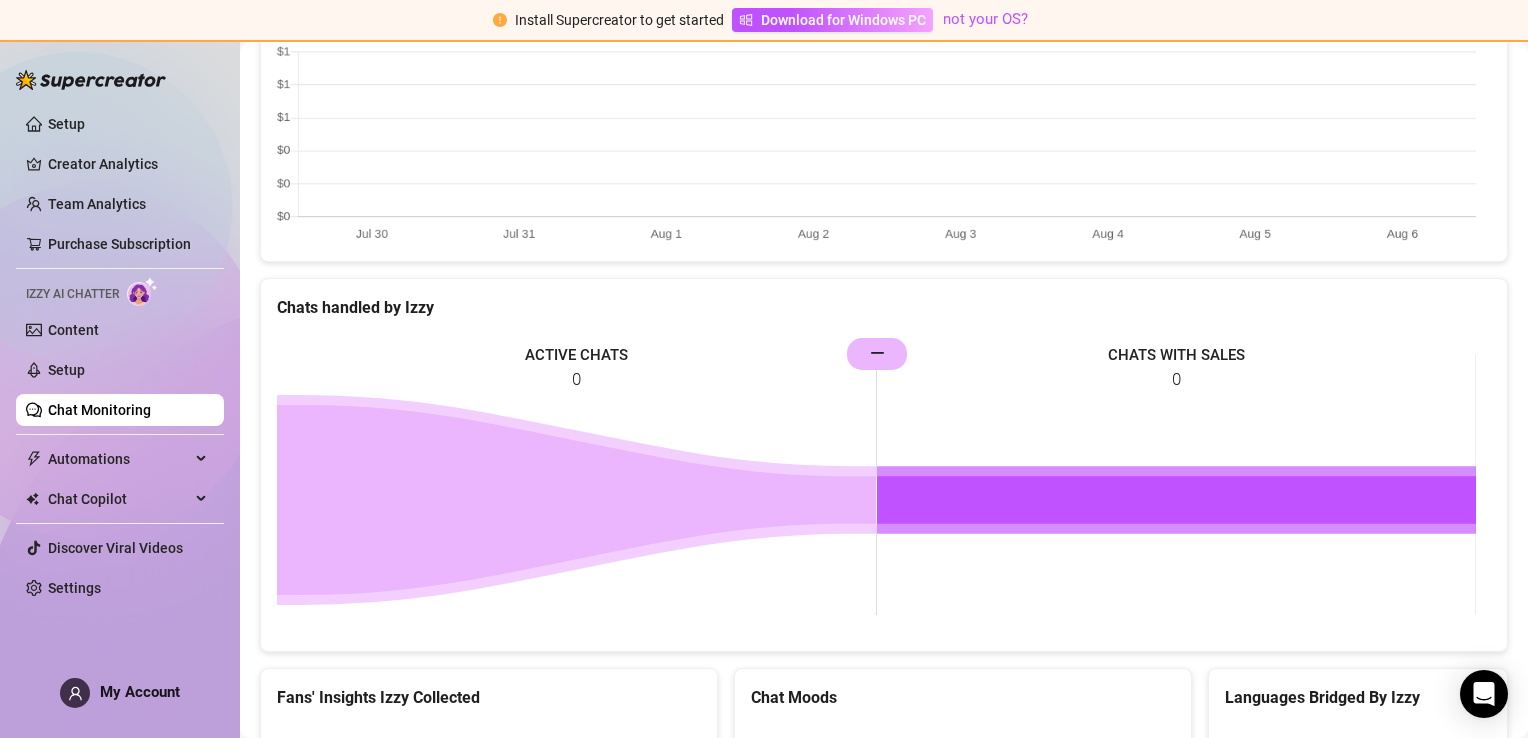 click at bounding box center [142, 291] 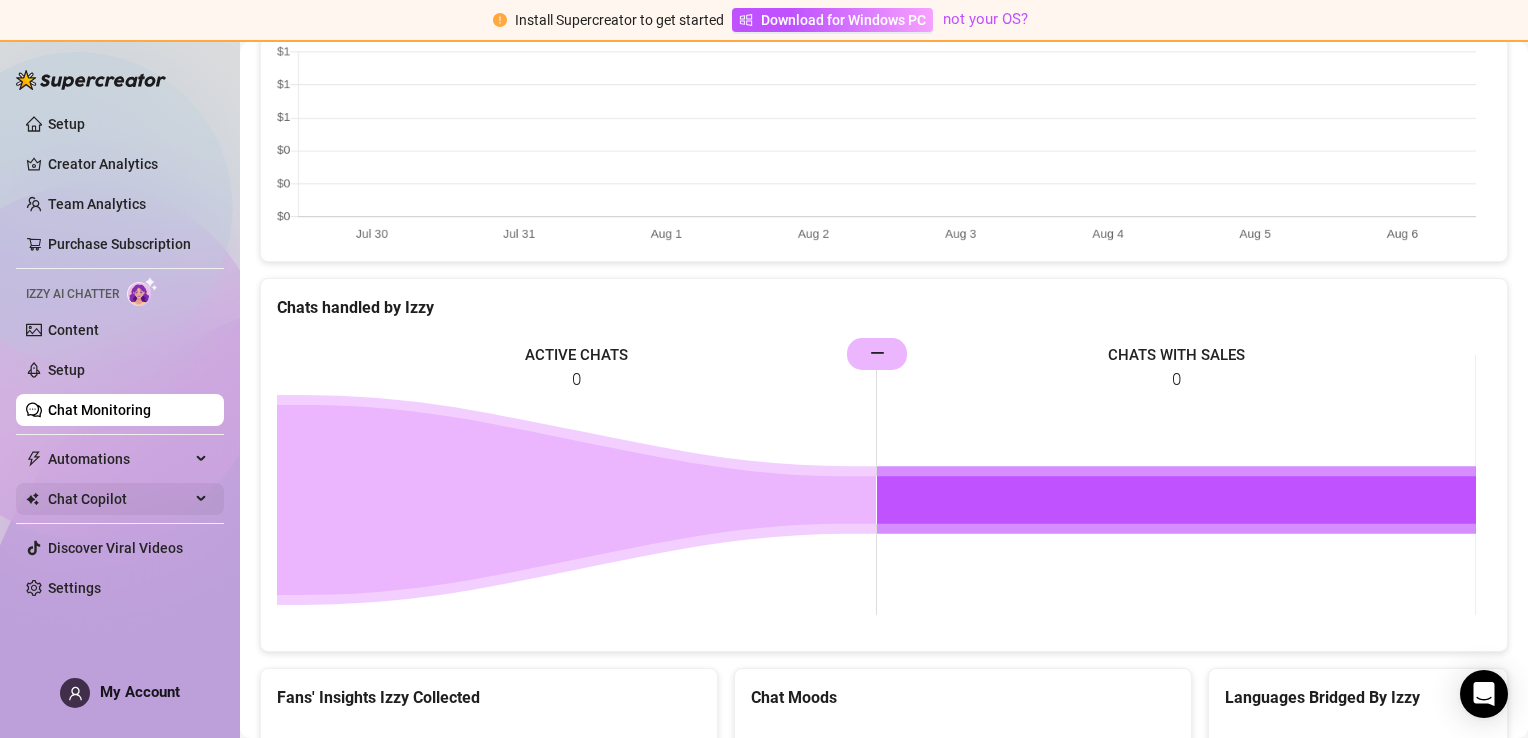 click on "Chat Copilot" at bounding box center [119, 499] 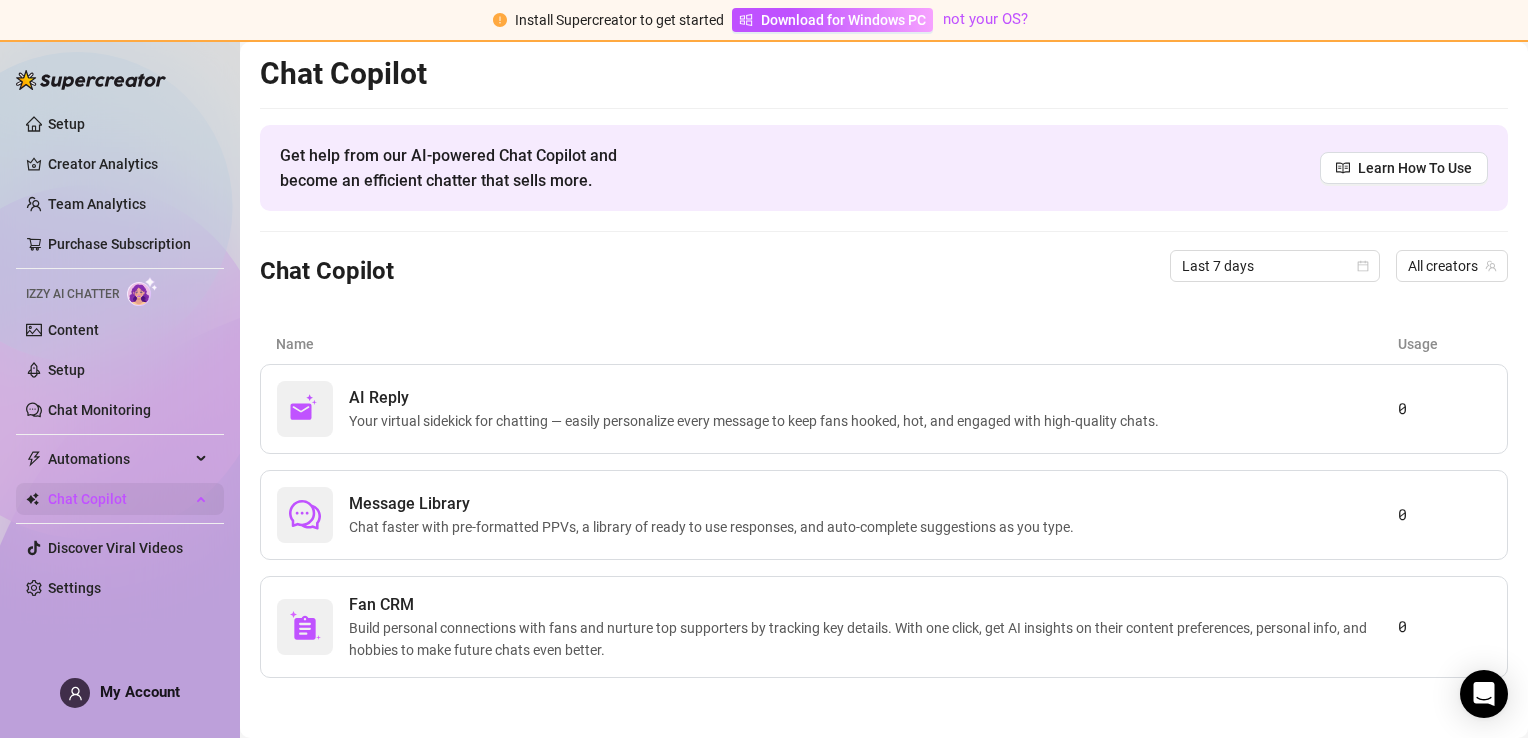 scroll, scrollTop: 0, scrollLeft: 0, axis: both 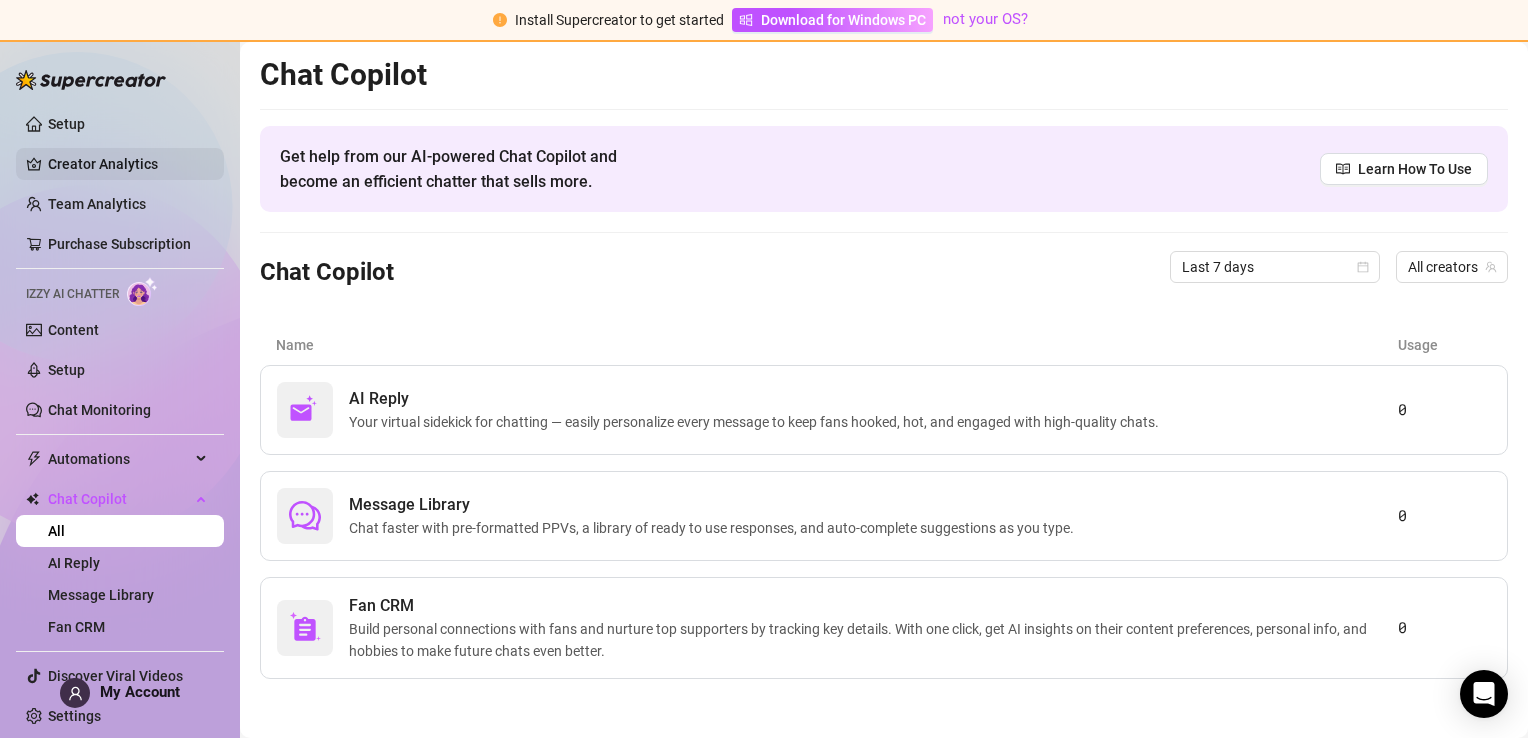 click on "Creator Analytics" at bounding box center (128, 164) 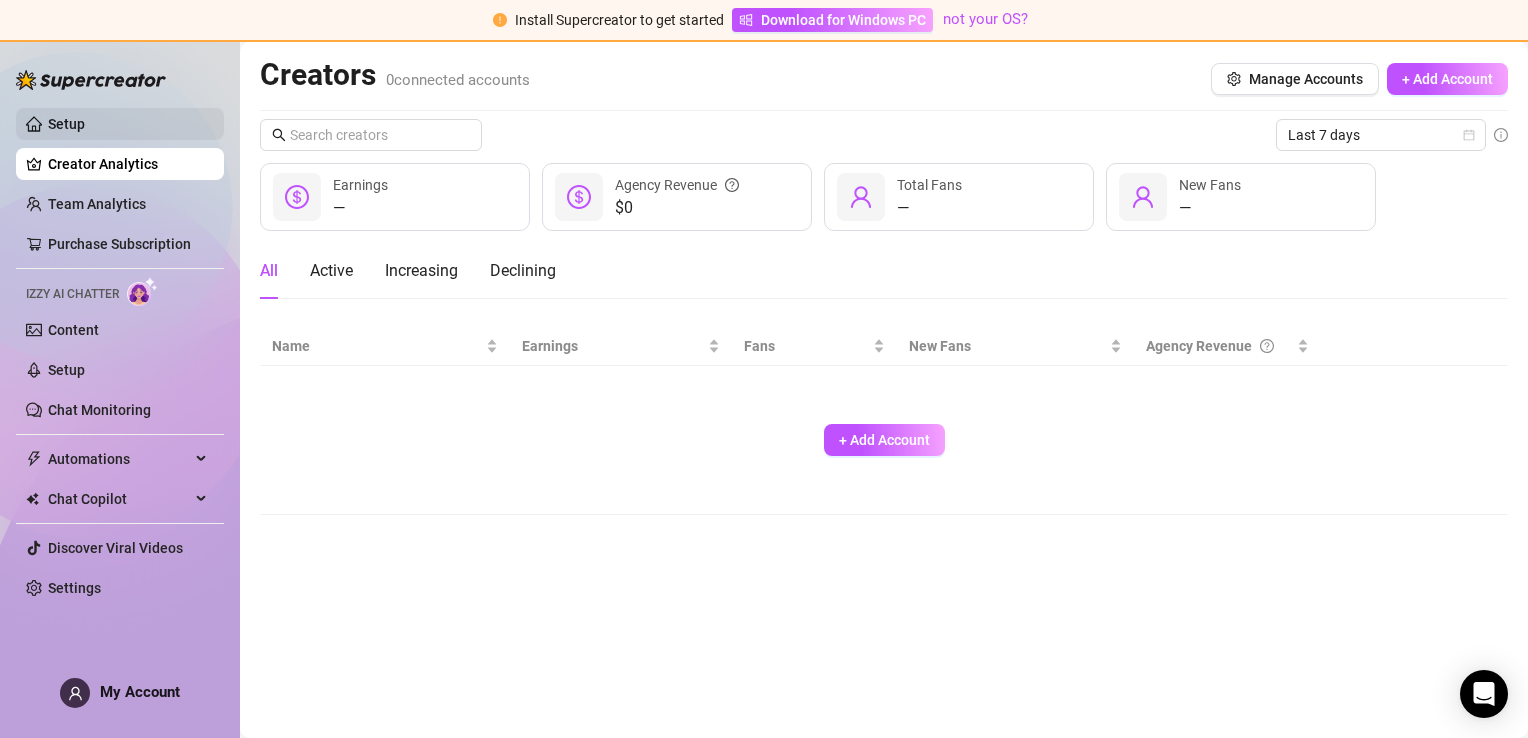 click on "Setup" at bounding box center (66, 124) 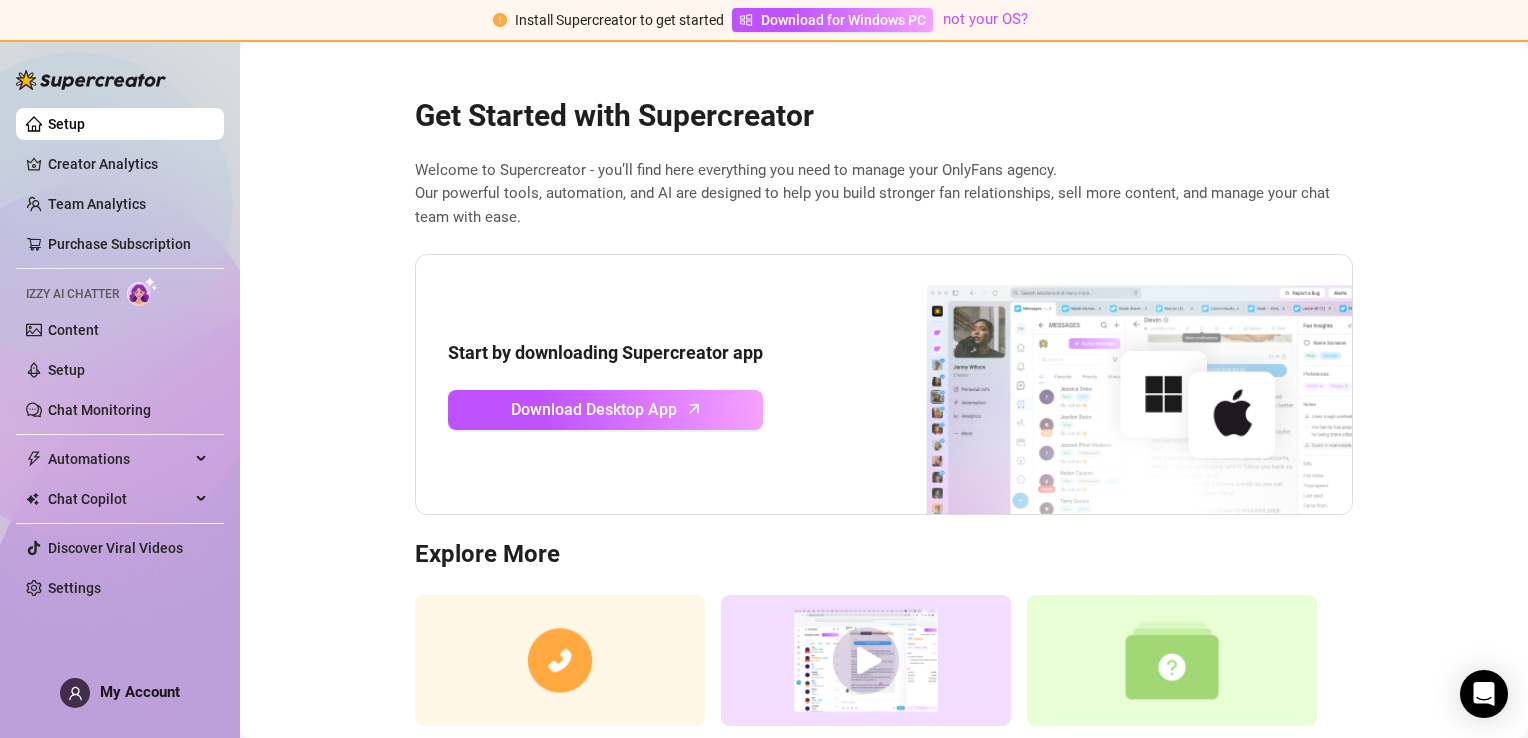 click at bounding box center (1102, 385) 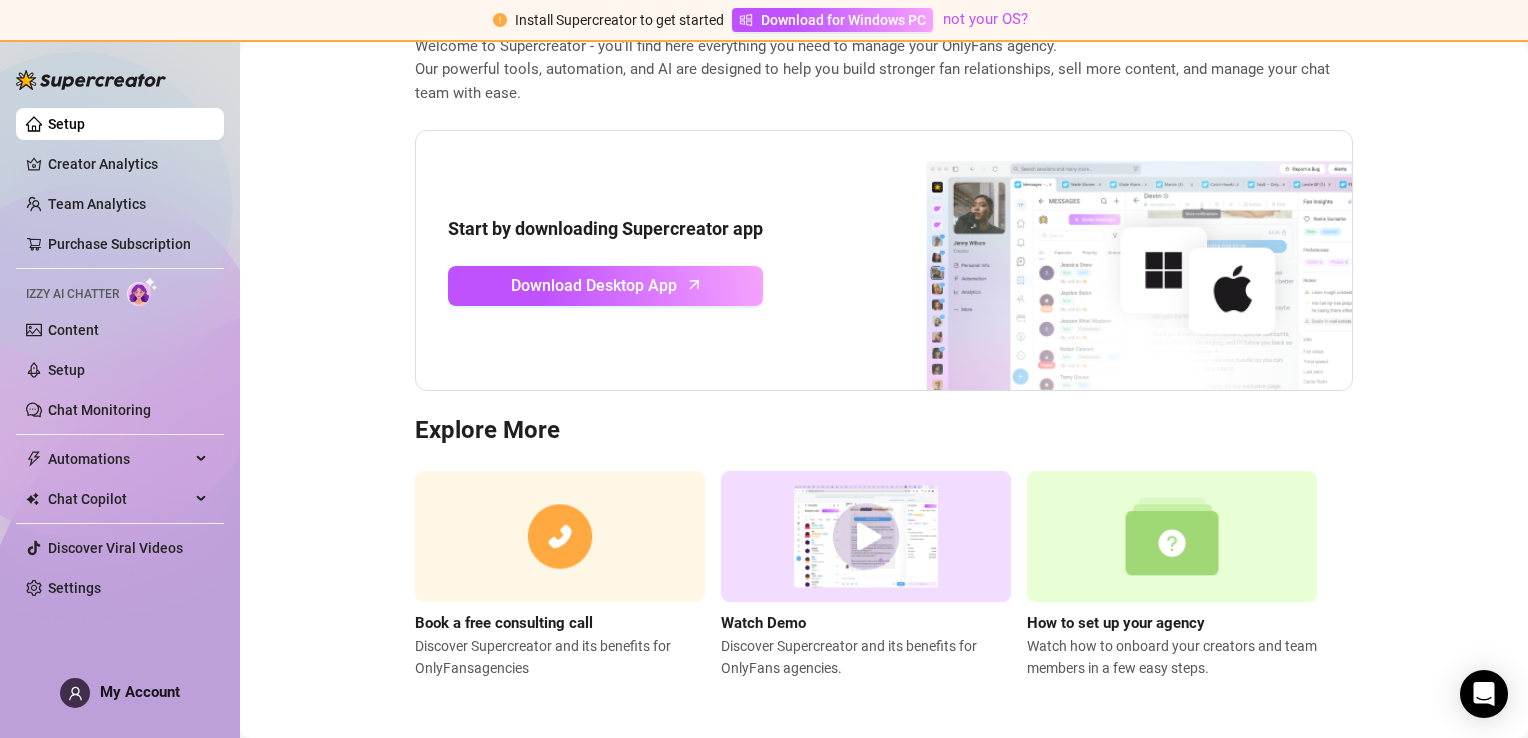 click at bounding box center (866, 536) 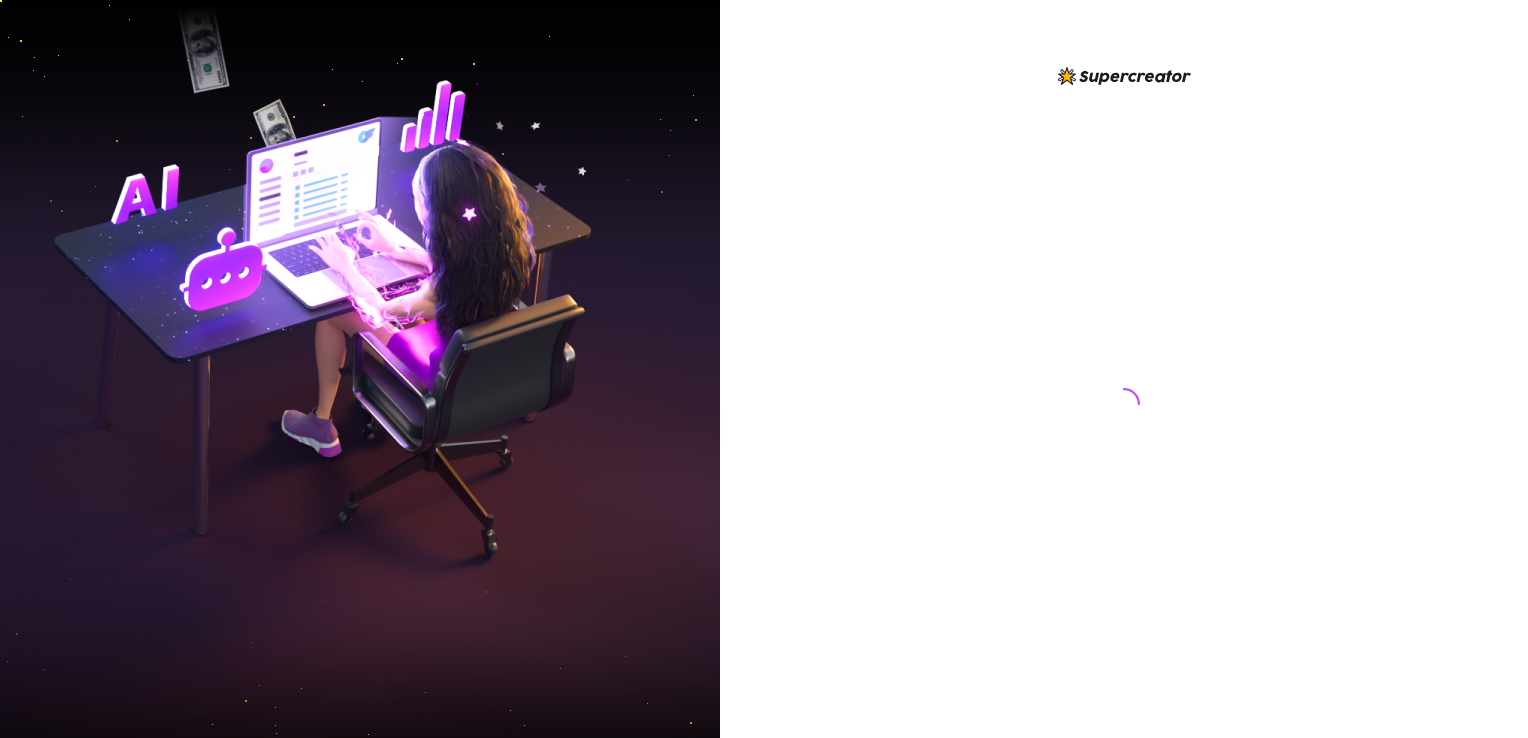 scroll, scrollTop: 0, scrollLeft: 0, axis: both 